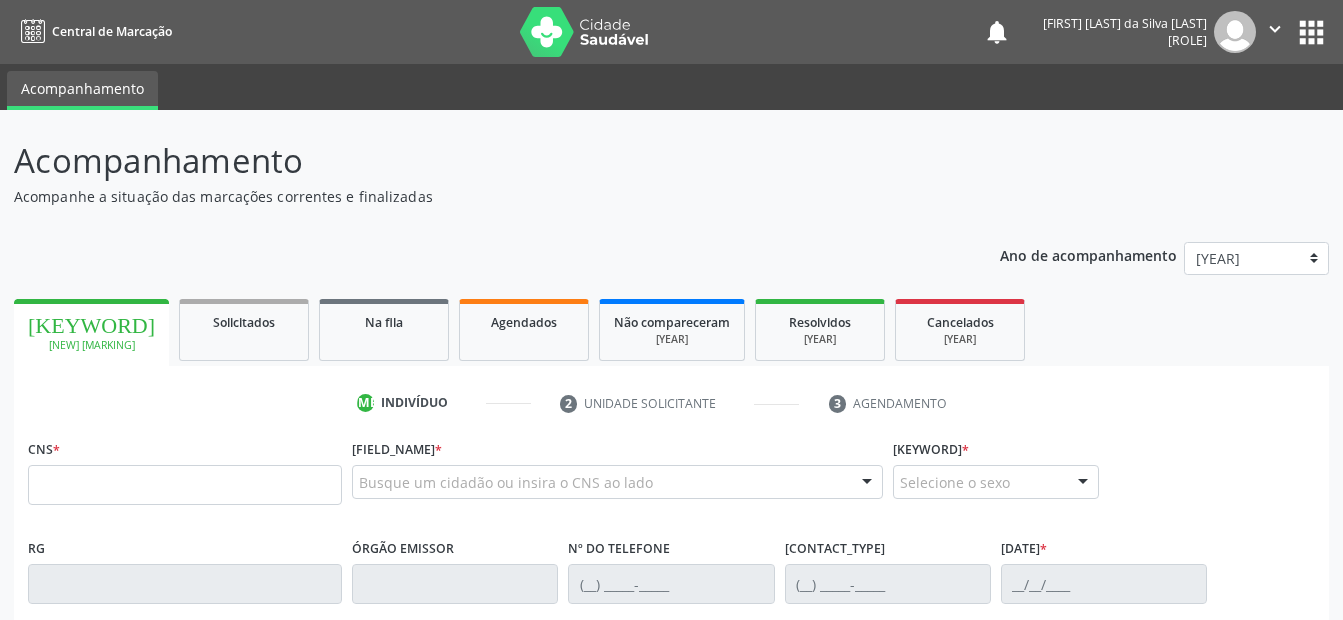 scroll, scrollTop: 0, scrollLeft: 0, axis: both 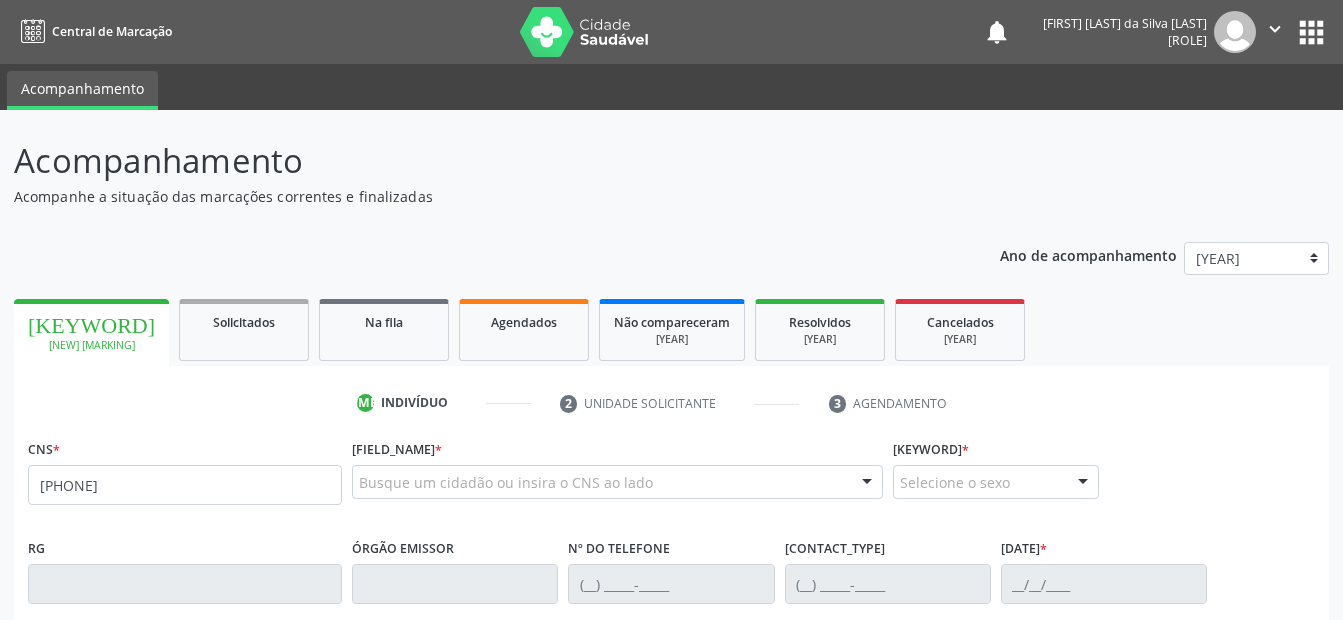 type on "[PHONE]" 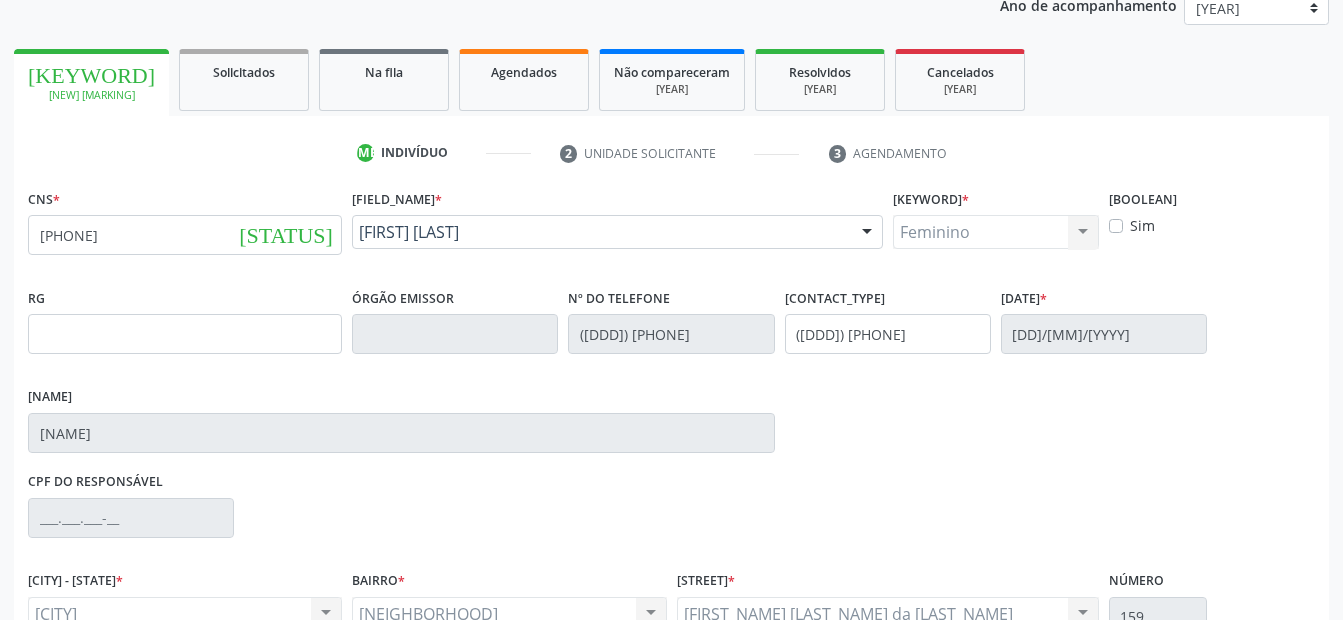 scroll, scrollTop: 450, scrollLeft: 0, axis: vertical 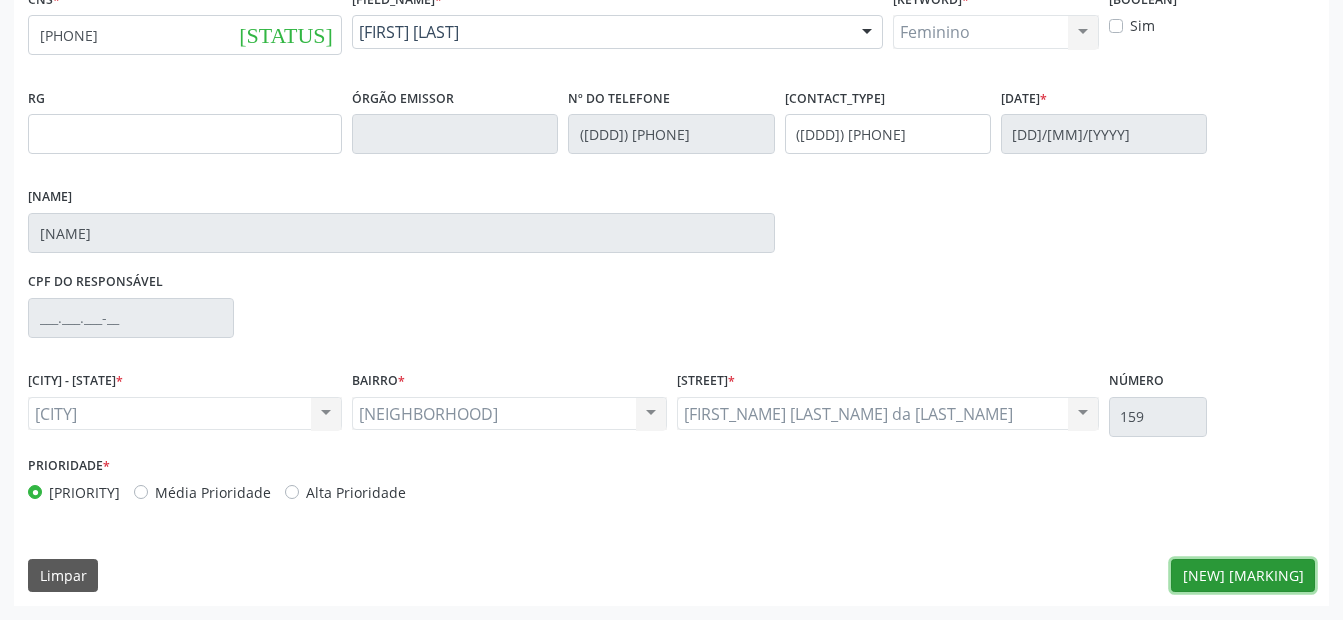 click on "[NEW] [MARKING]" at bounding box center [1243, 576] 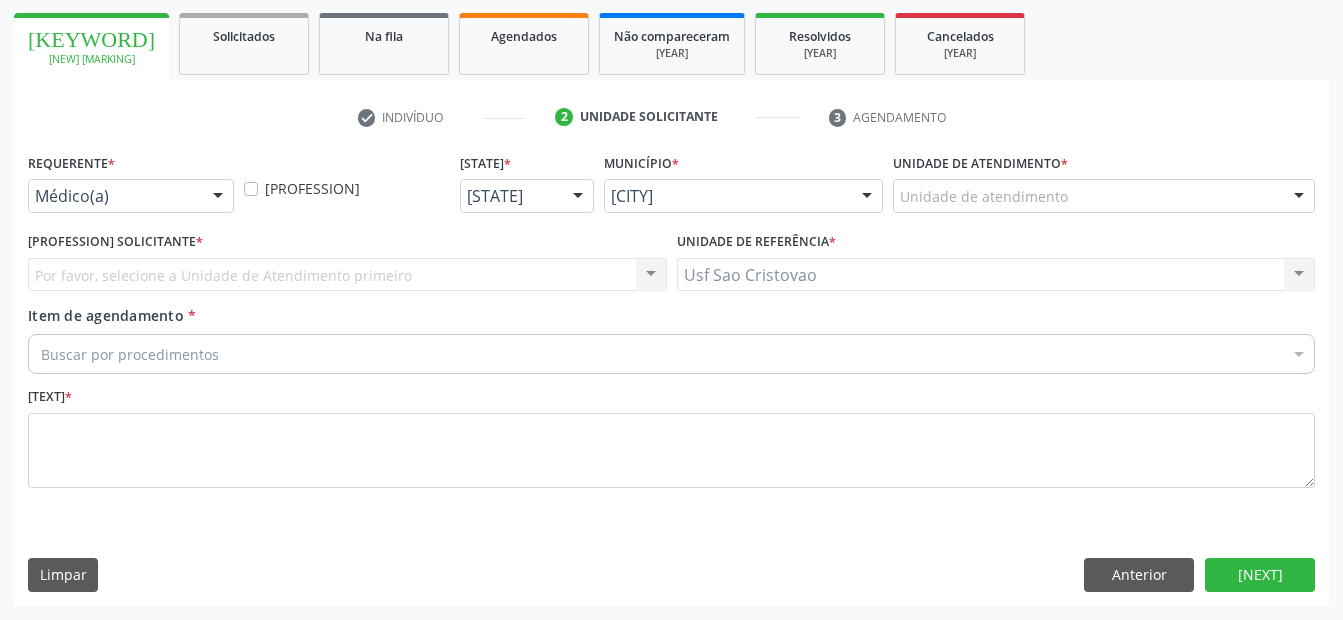scroll, scrollTop: 286, scrollLeft: 0, axis: vertical 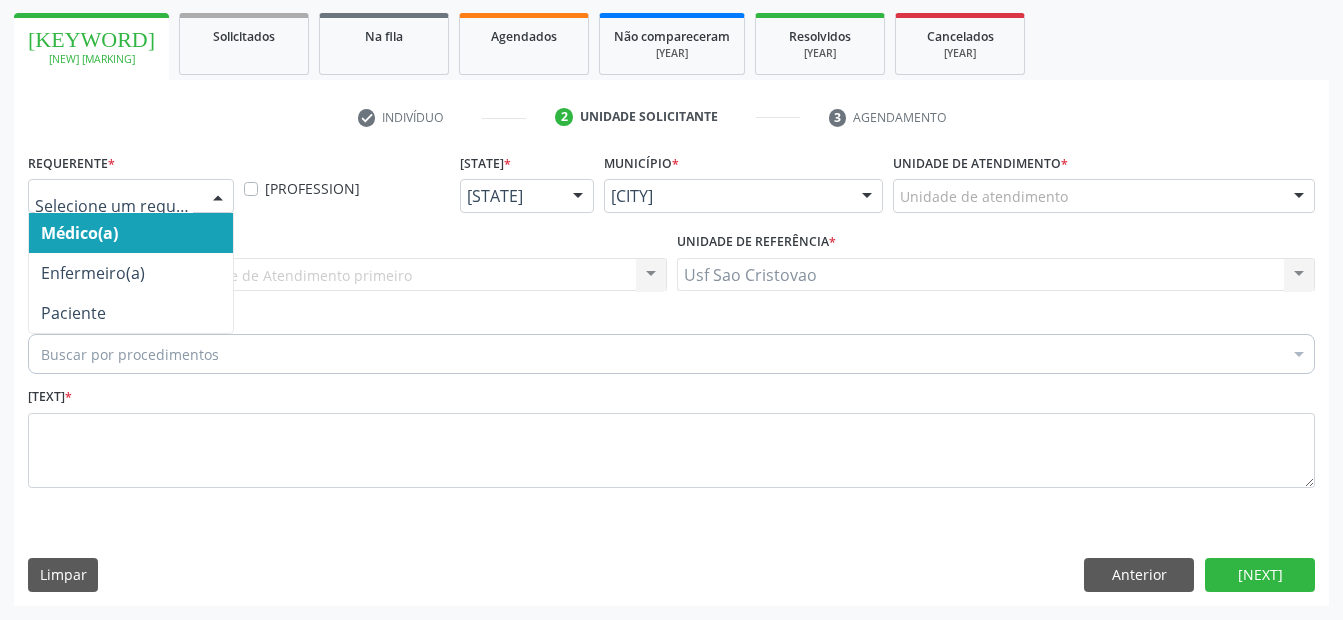 click at bounding box center (218, 197) 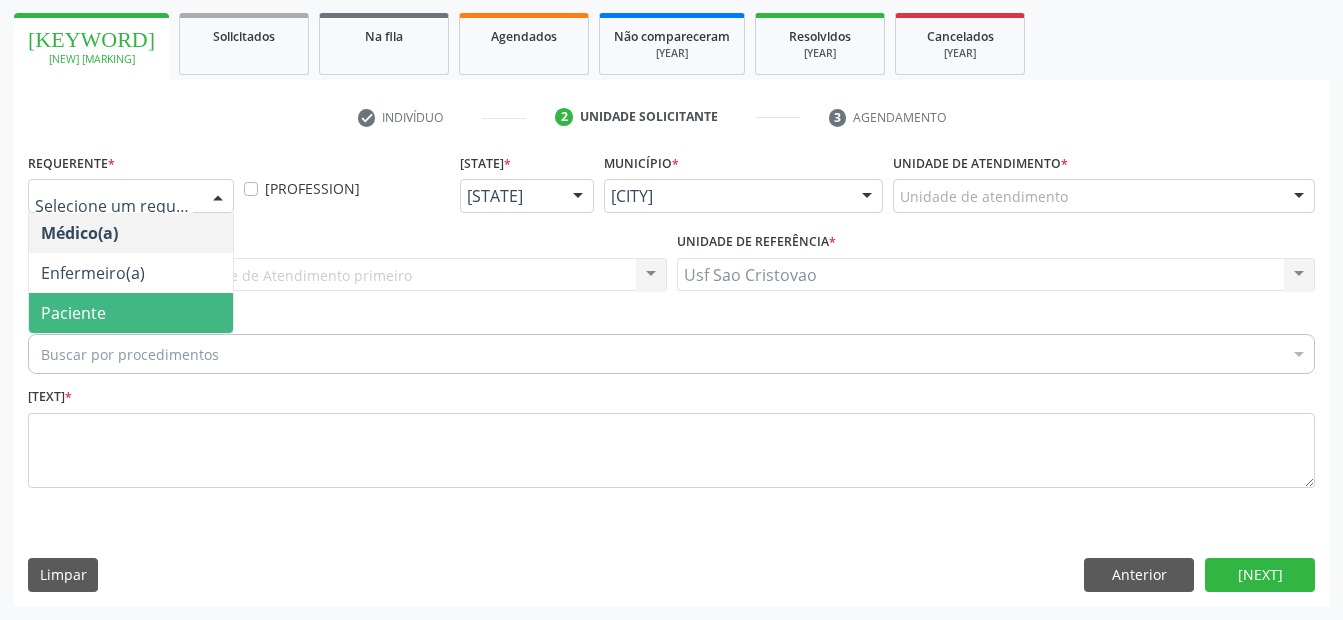 click on "Paciente" at bounding box center (131, 313) 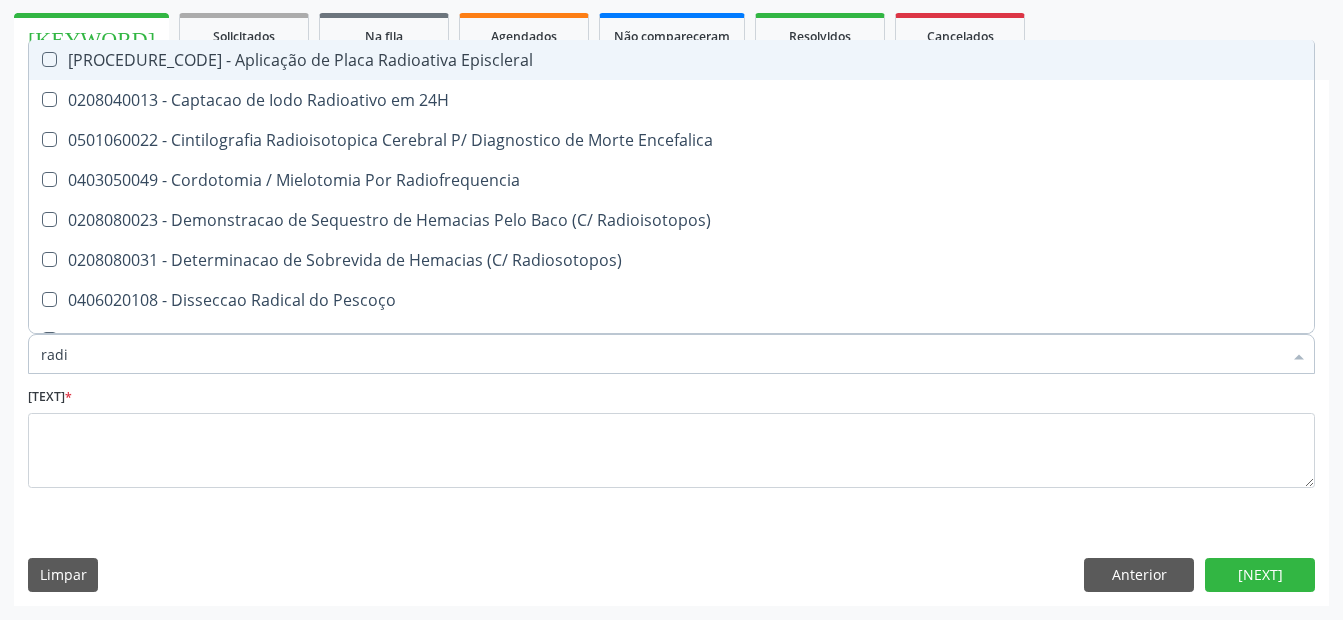 type on "radio" 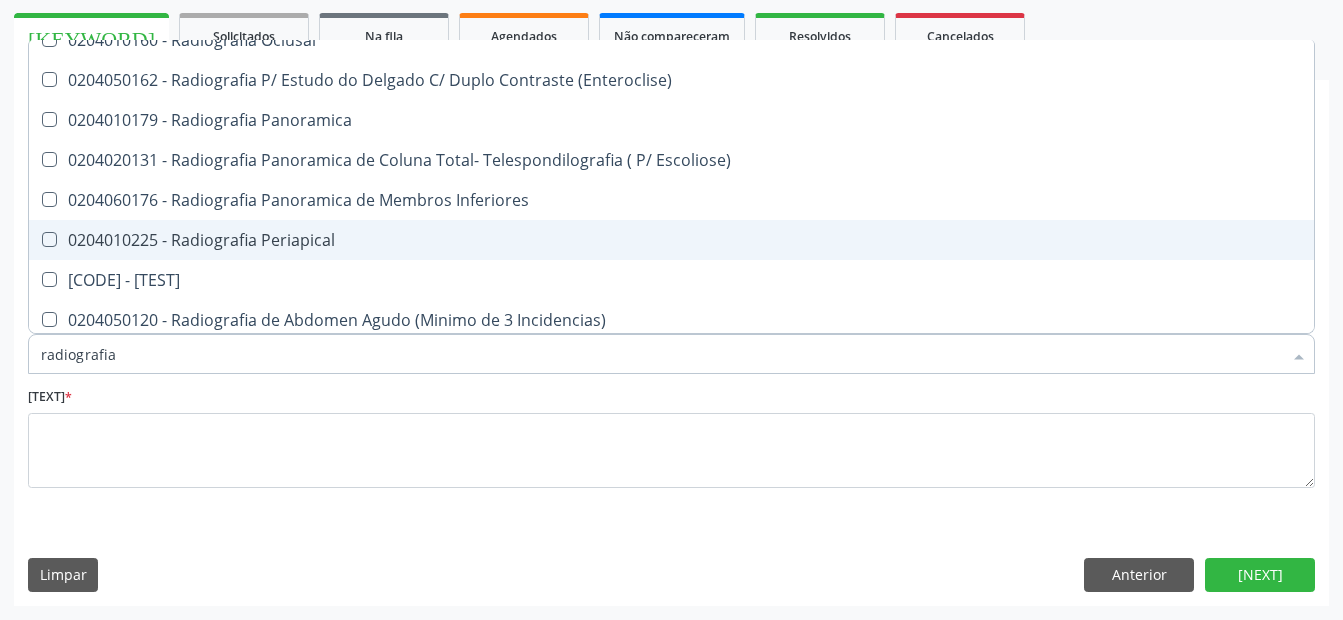 scroll, scrollTop: 0, scrollLeft: 0, axis: both 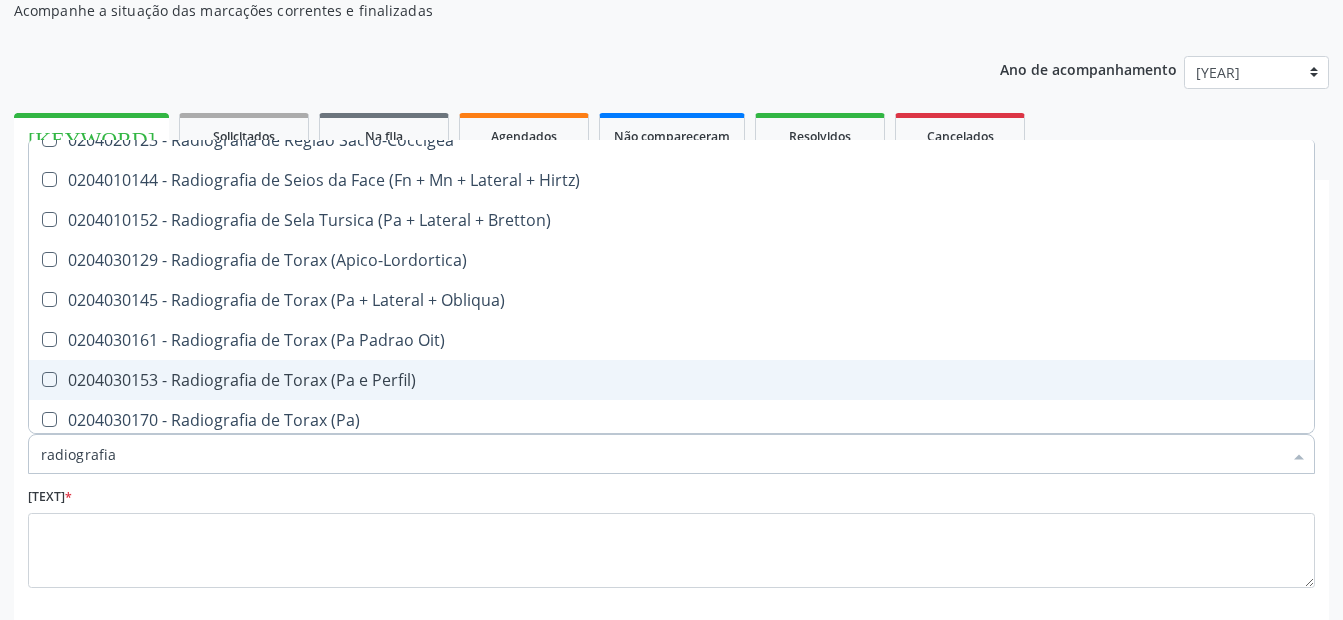 click at bounding box center (49, 379) 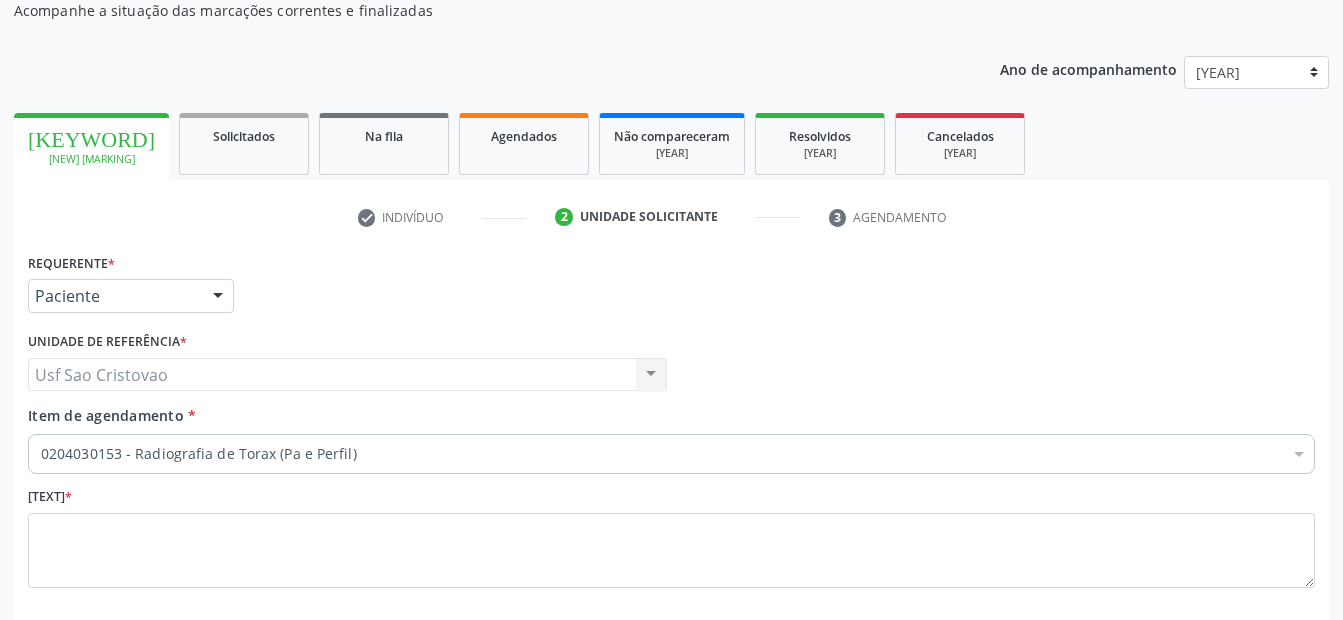scroll, scrollTop: 0, scrollLeft: 0, axis: both 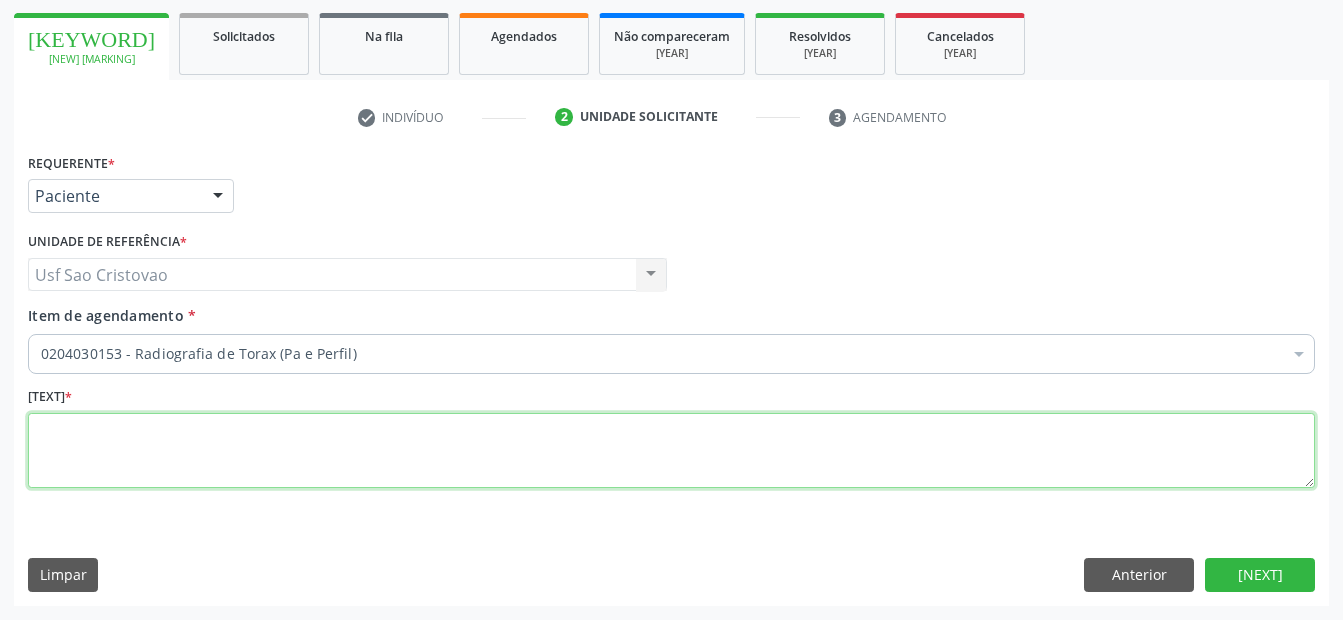 click at bounding box center [671, 451] 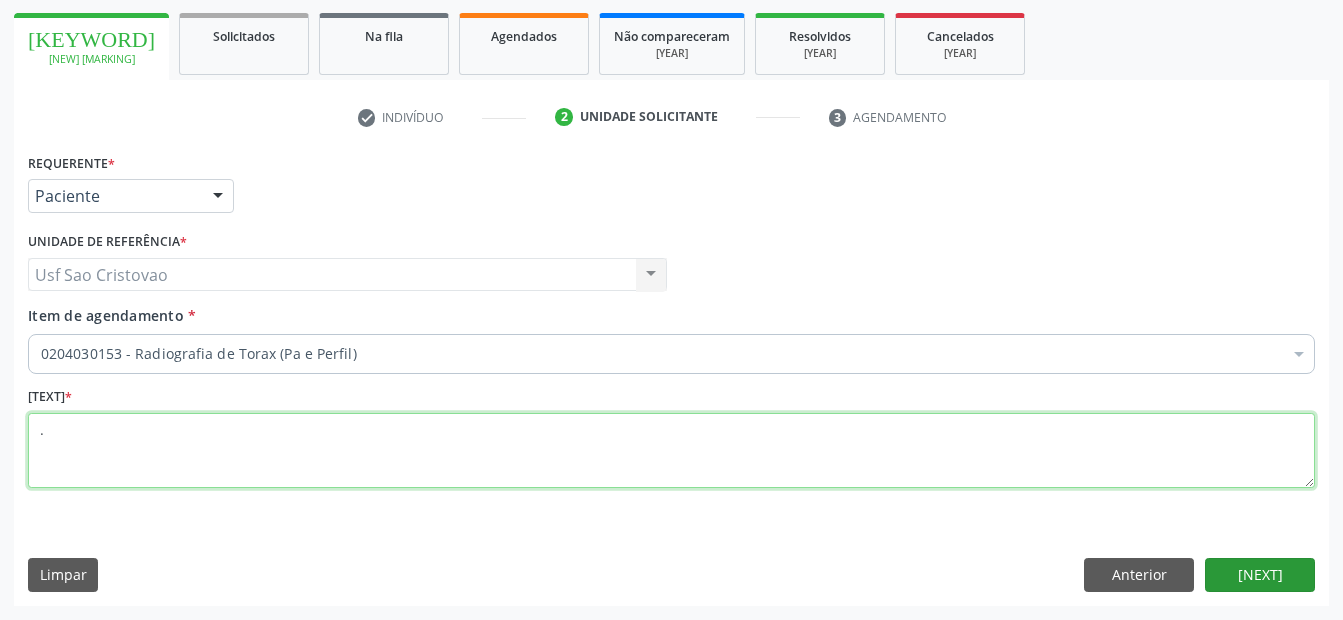type on "." 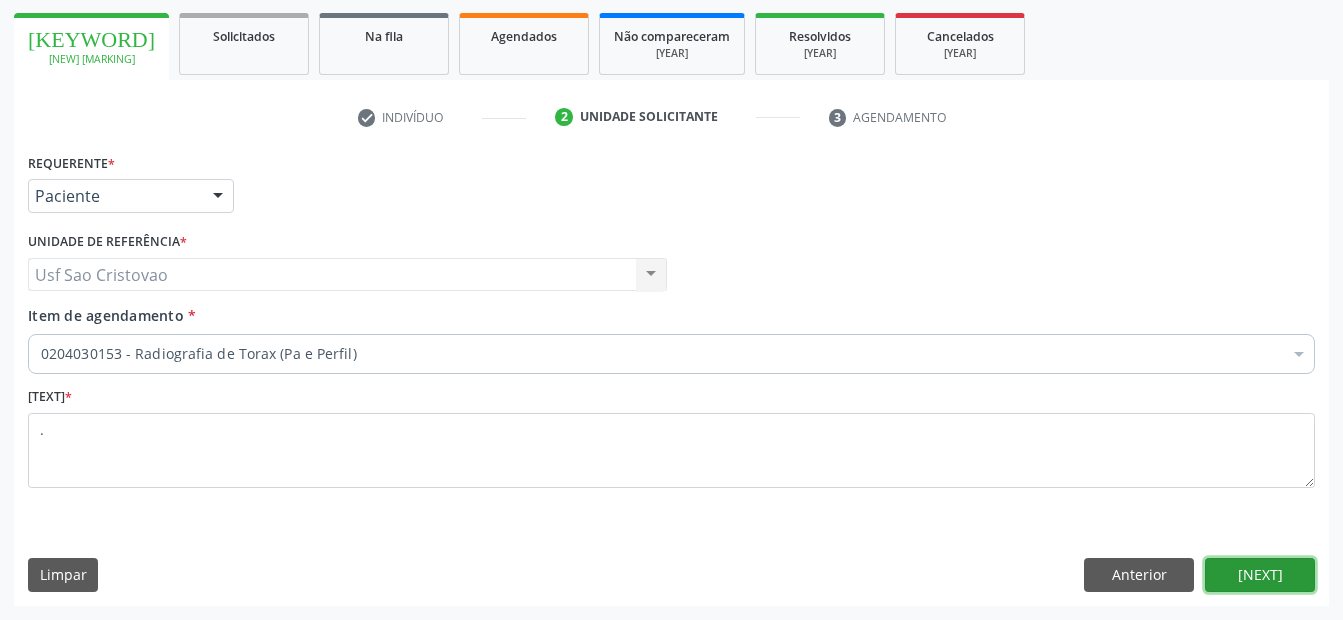click on "[NEXT]" at bounding box center (1260, 575) 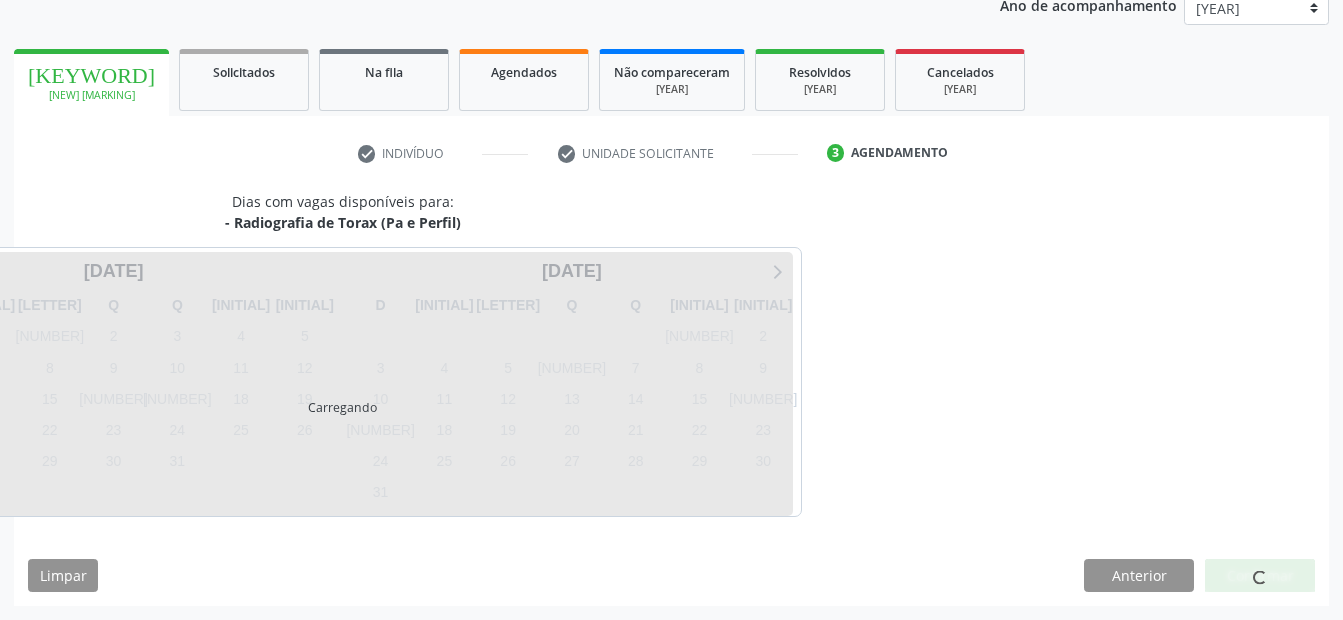 scroll, scrollTop: 250, scrollLeft: 0, axis: vertical 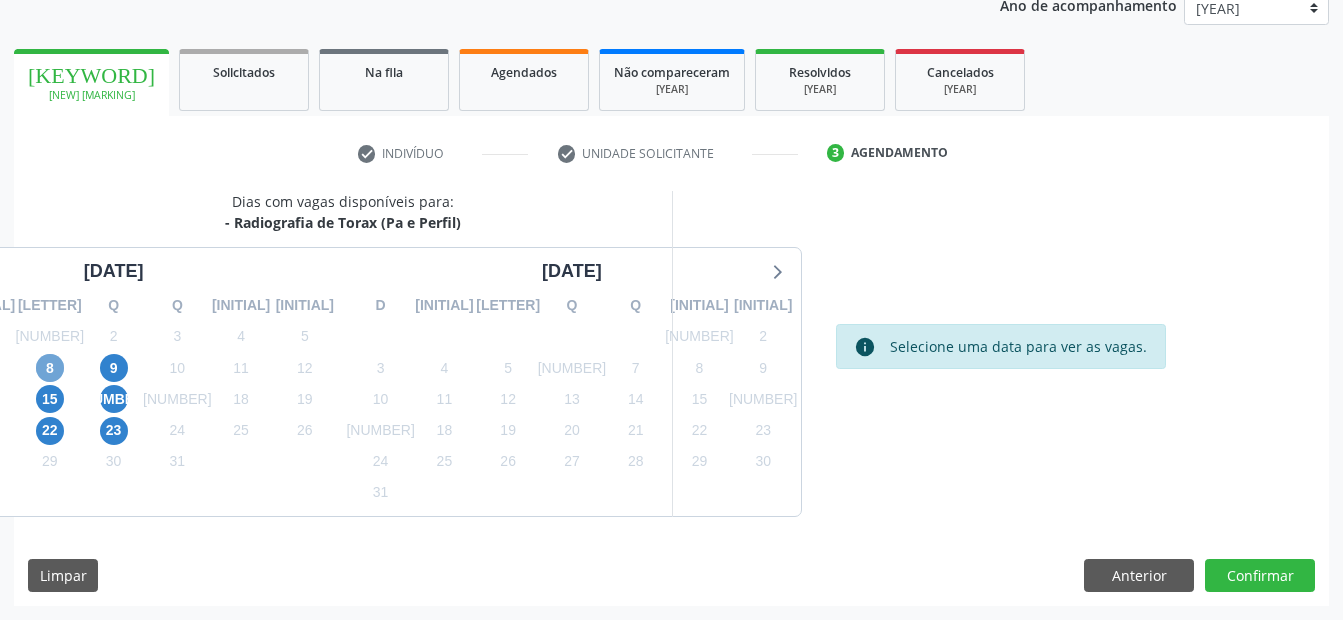 click on "8" at bounding box center [50, 368] 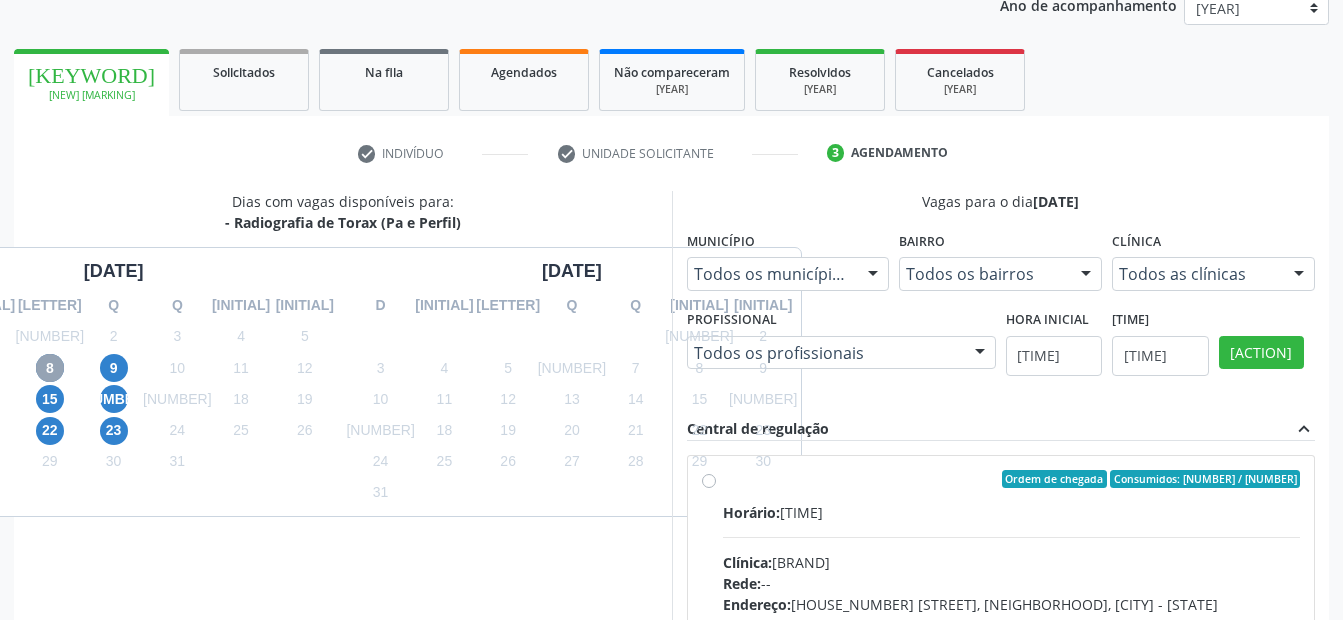 scroll, scrollTop: 350, scrollLeft: 0, axis: vertical 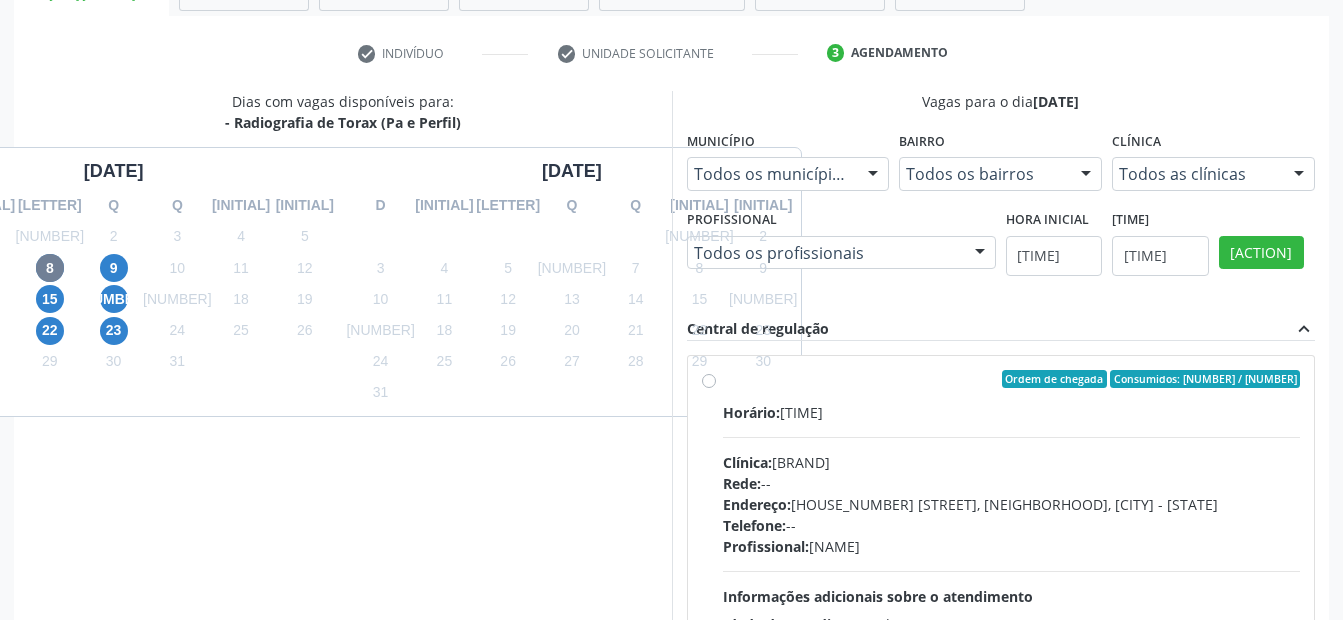 click on "Ordem de chegada
Consumidos: 30 / 40
Horário:   07:00
Clínica:  Cem
Rede:
--
Endereço:   Casa, nº 393, Nossa Senhora da Pen, [CITY] - [STATE]
Telefone:   --
Profissional:
[FIRST] [LAST]
Informações adicionais sobre o atendimento
Idade de atendimento:
de 0 a 120 anos
Gênero(s) atendido(s):
Masculino e Feminino
Informações adicionais:
--" at bounding box center (1012, 523) 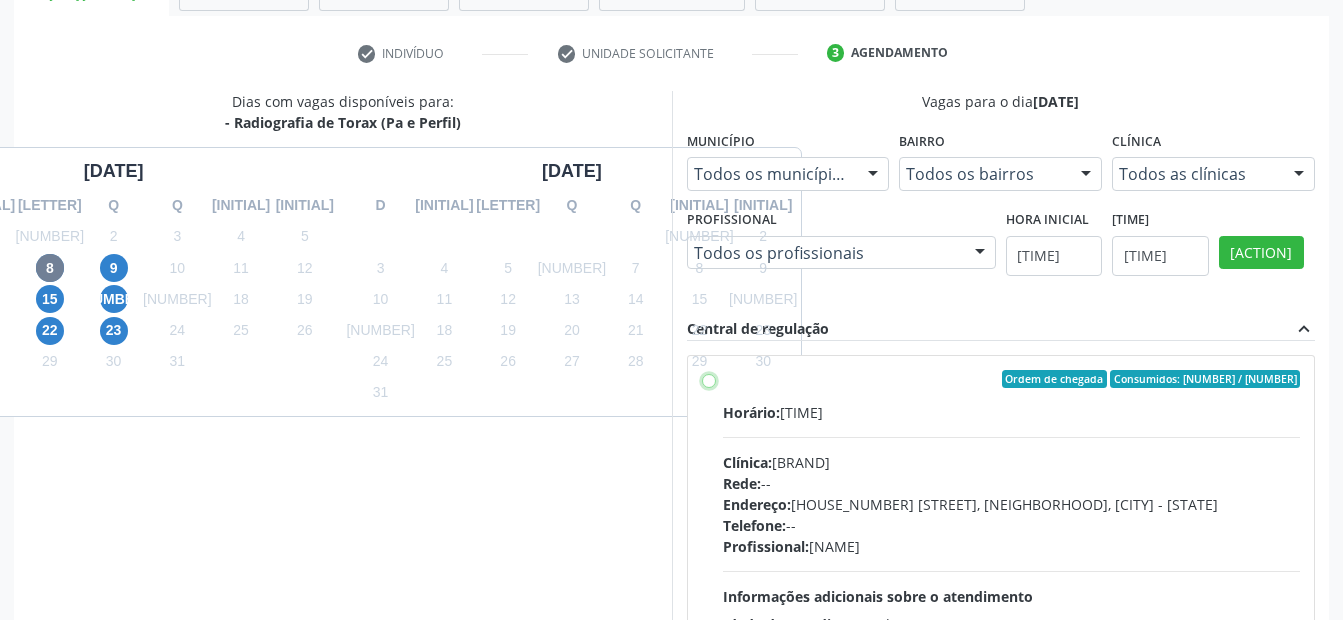 click on "Ordem de chegada
Consumidos: 30 / 40
Horário:   07:00
Clínica:  Cem
Rede:
--
Endereço:   Casa, nº 393, Nossa Senhora da Pen, [CITY] - [STATE]
Telefone:   --
Profissional:
[FIRST] [LAST]
Informações adicionais sobre o atendimento
Idade de atendimento:
de 0 a 120 anos
Gênero(s) atendido(s):
Masculino e Feminino
Informações adicionais:
--" at bounding box center (709, 379) 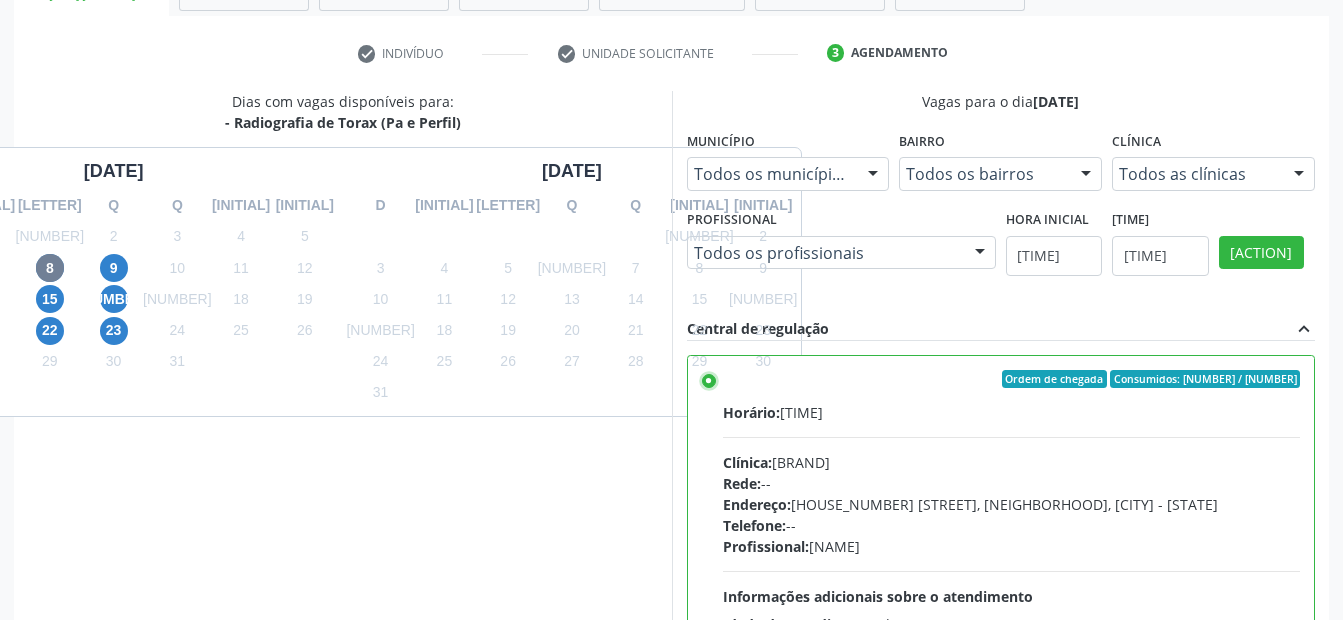 scroll, scrollTop: 99, scrollLeft: 0, axis: vertical 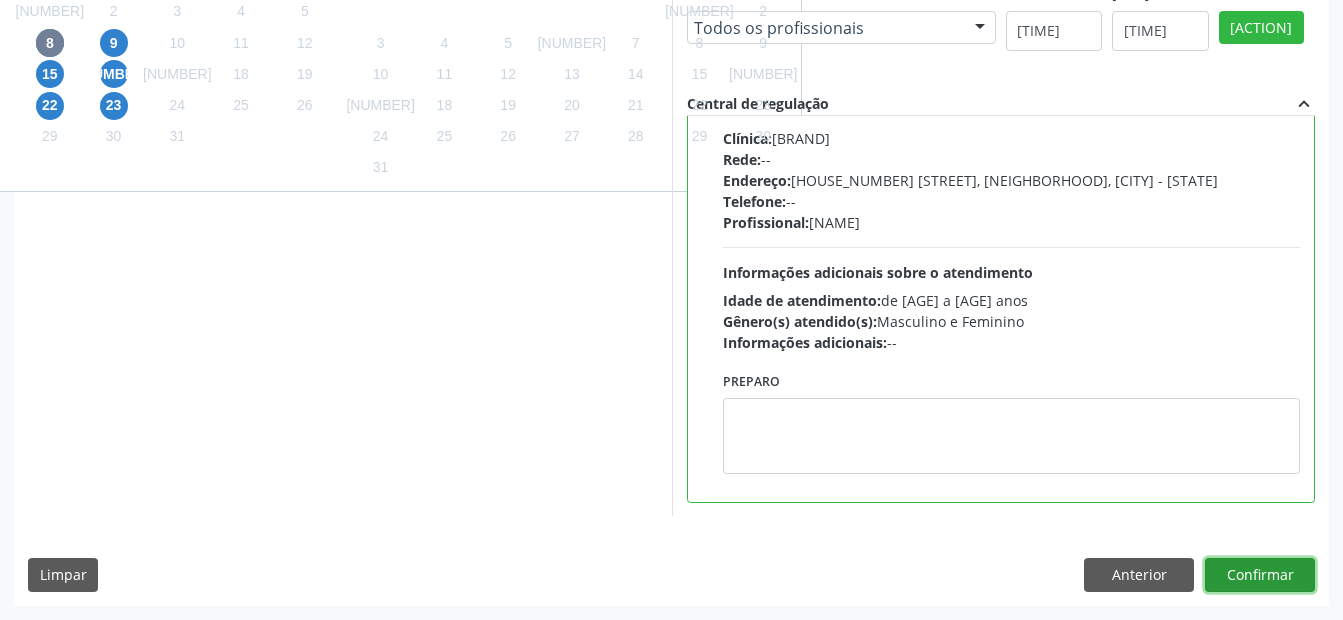 click on "Confirmar" at bounding box center [1260, 575] 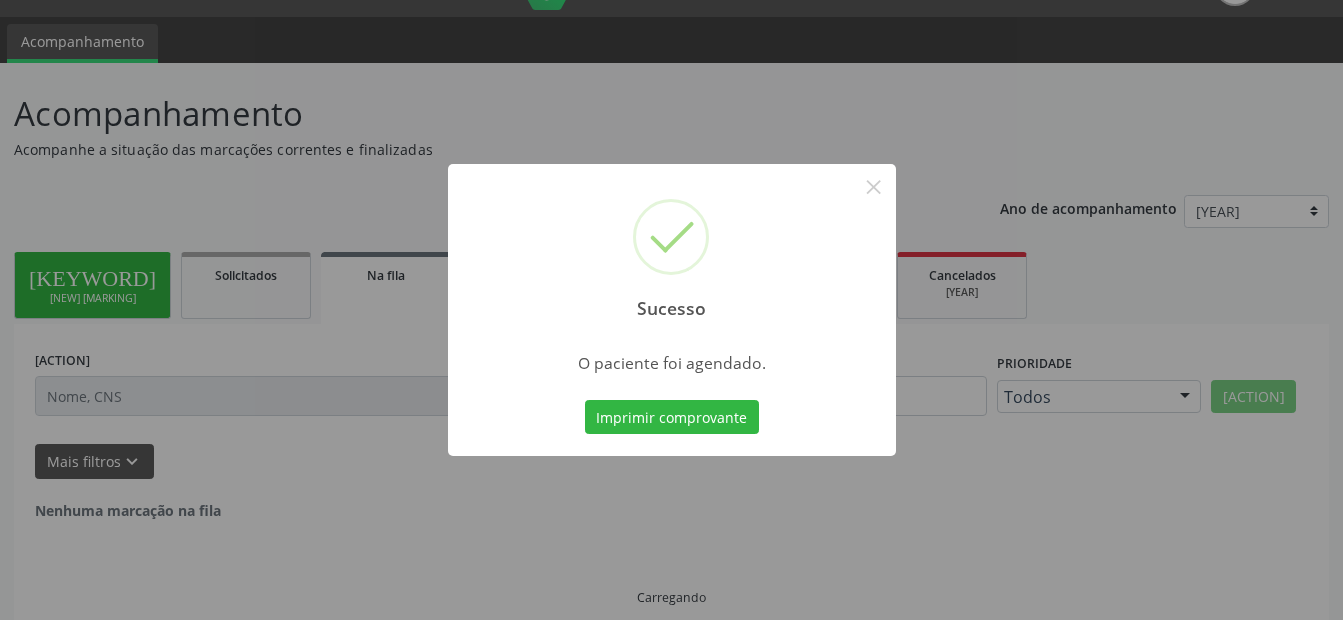 scroll, scrollTop: 0, scrollLeft: 0, axis: both 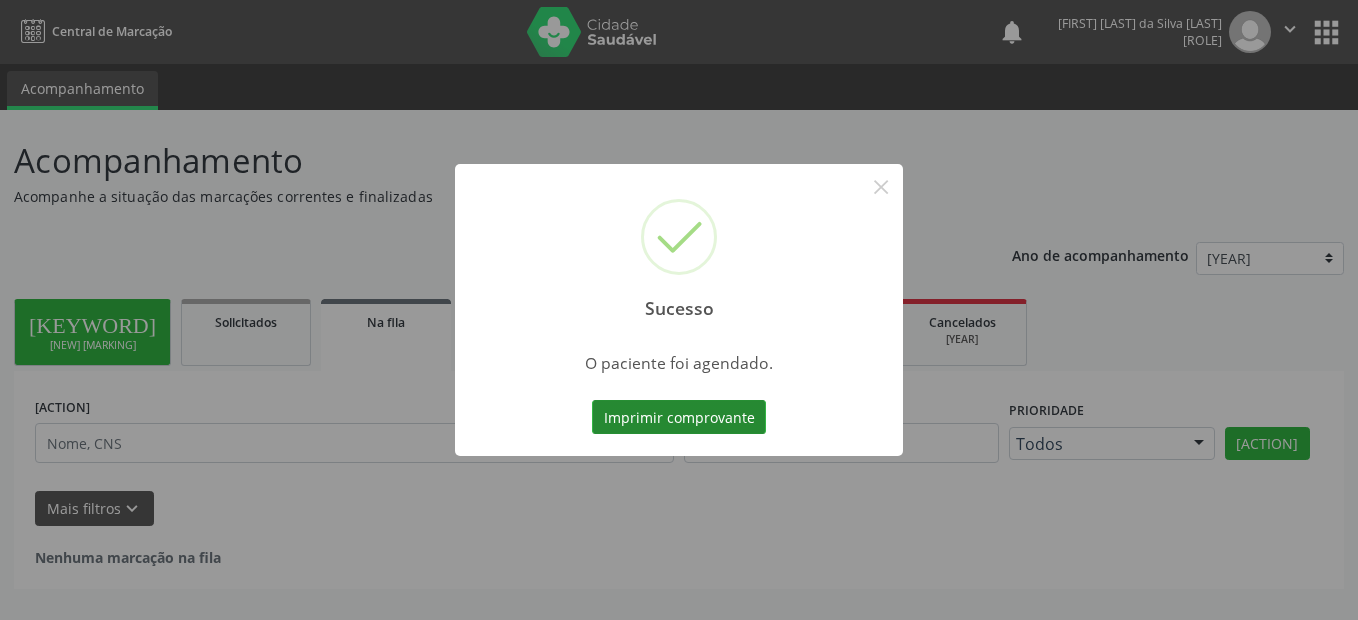 click on "Imprimir comprovante" at bounding box center [679, 417] 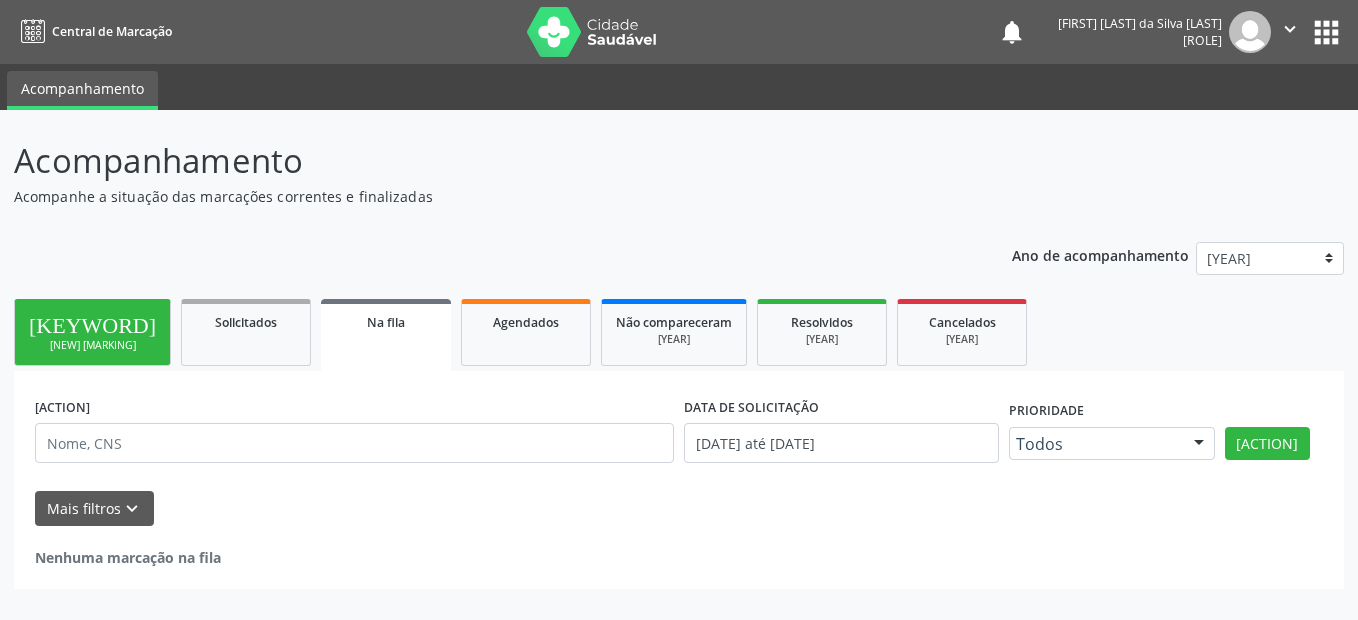 click on "[NEW] [MARKING]" at bounding box center (92, 345) 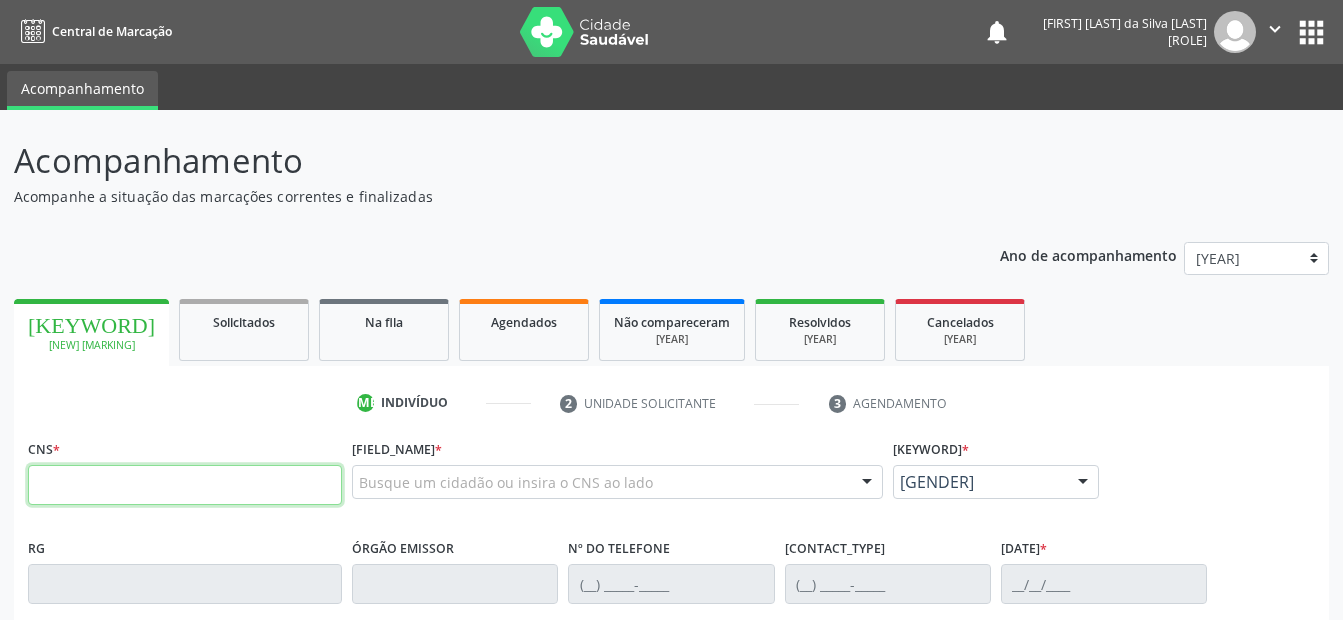 click at bounding box center (185, 485) 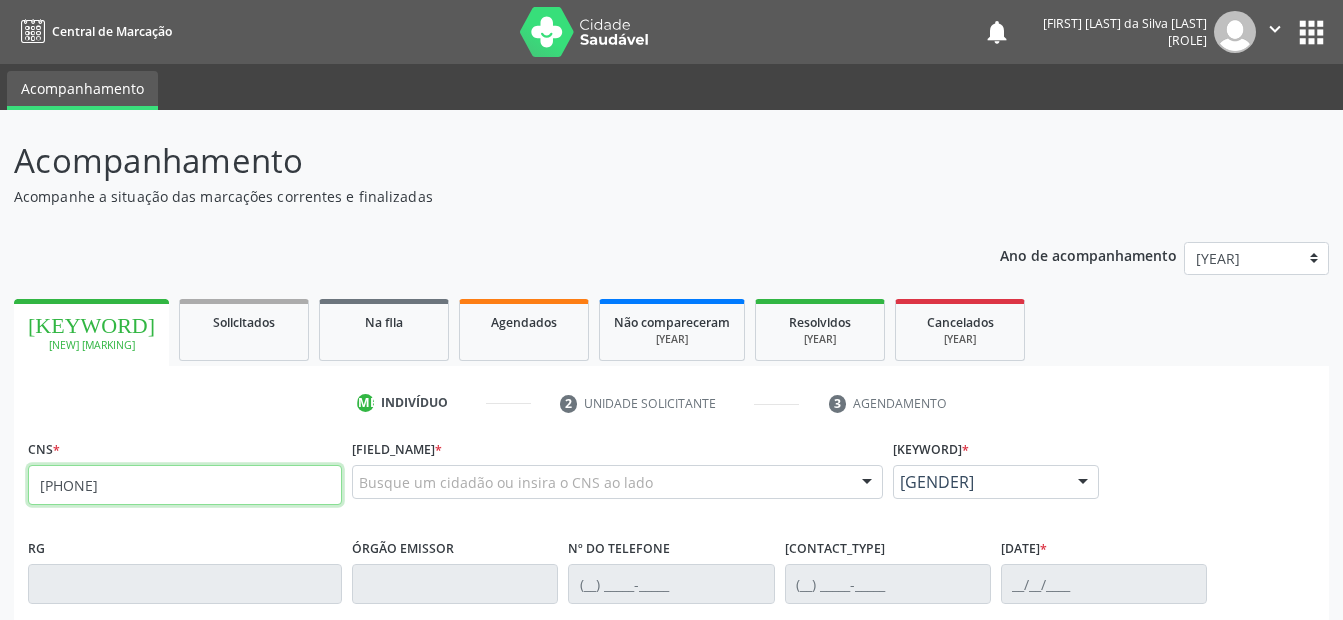 type on "[PHONE]" 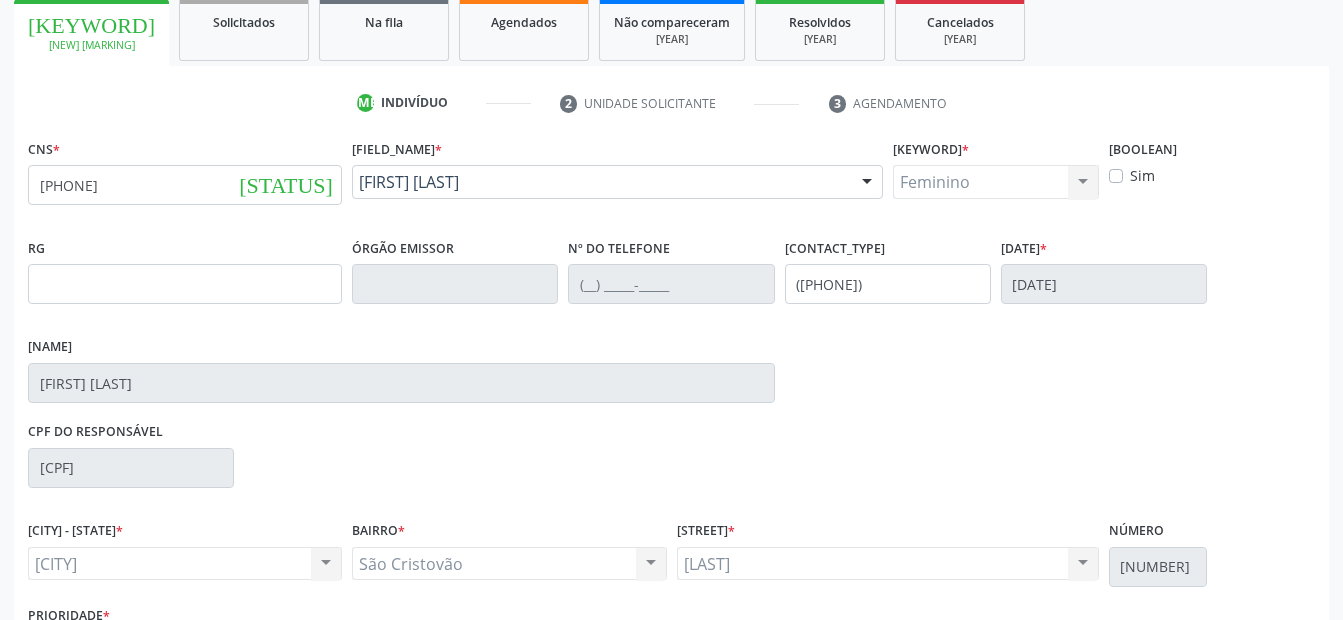 scroll, scrollTop: 450, scrollLeft: 0, axis: vertical 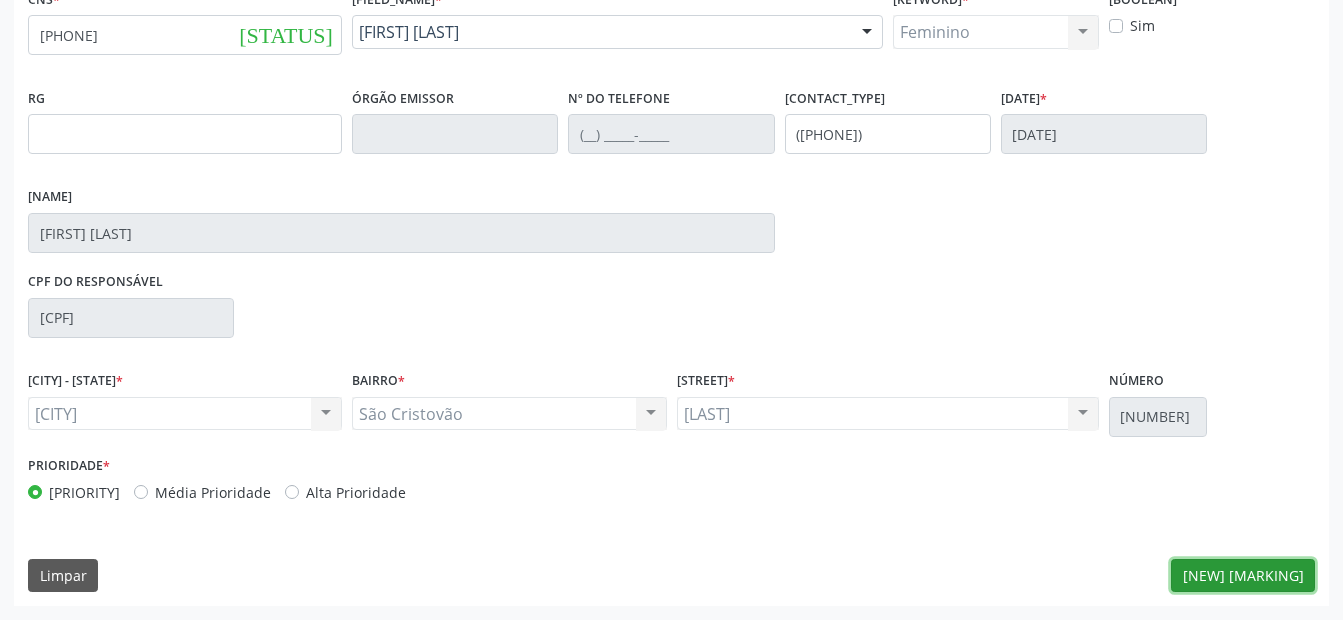 click on "[NEW] [MARKING]" at bounding box center (1243, 576) 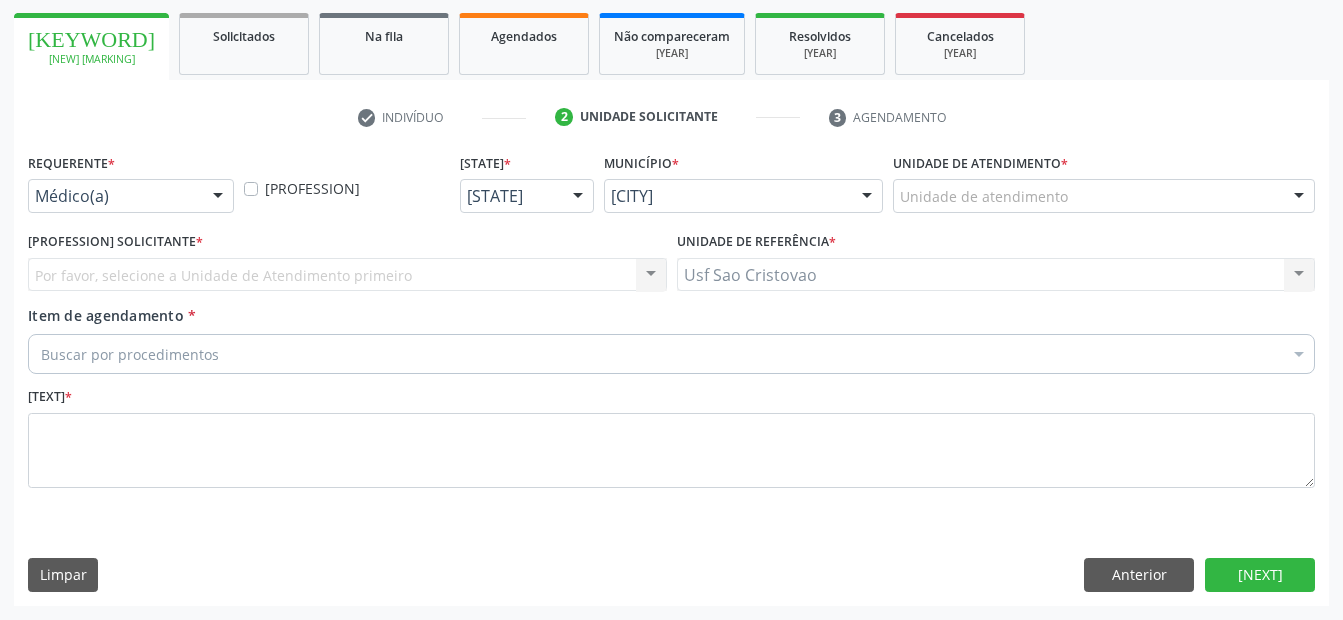 scroll, scrollTop: 286, scrollLeft: 0, axis: vertical 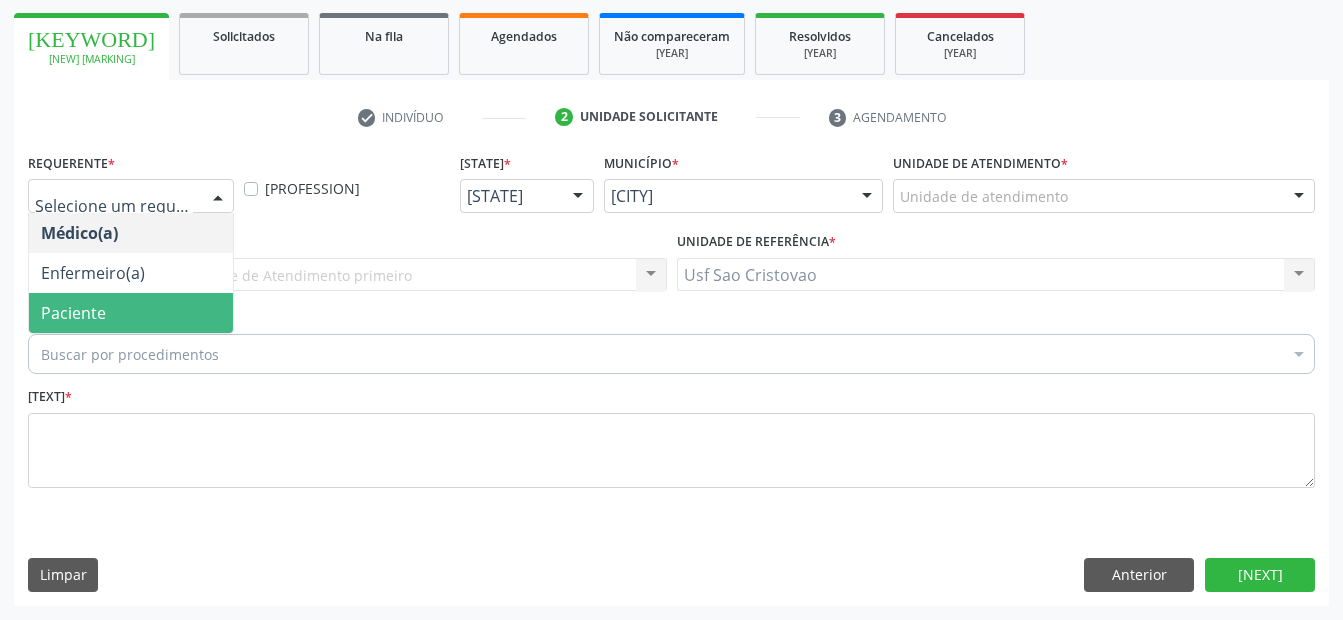 click on "Paciente" at bounding box center (131, 313) 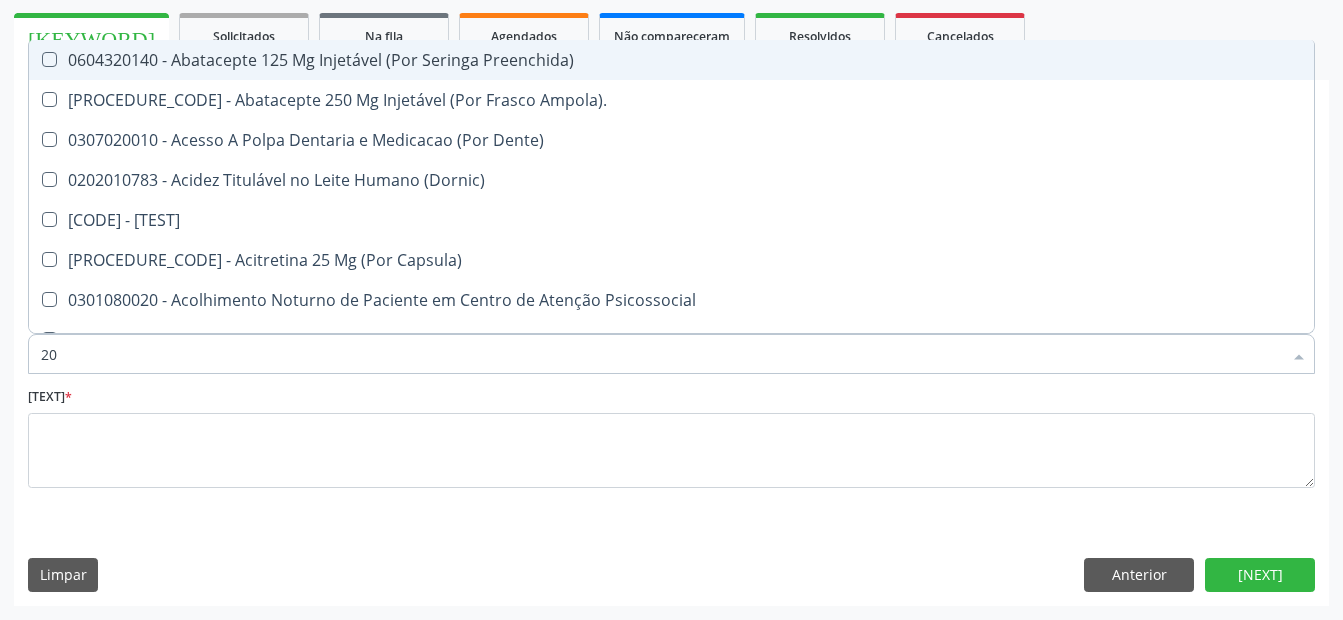 type on "204" 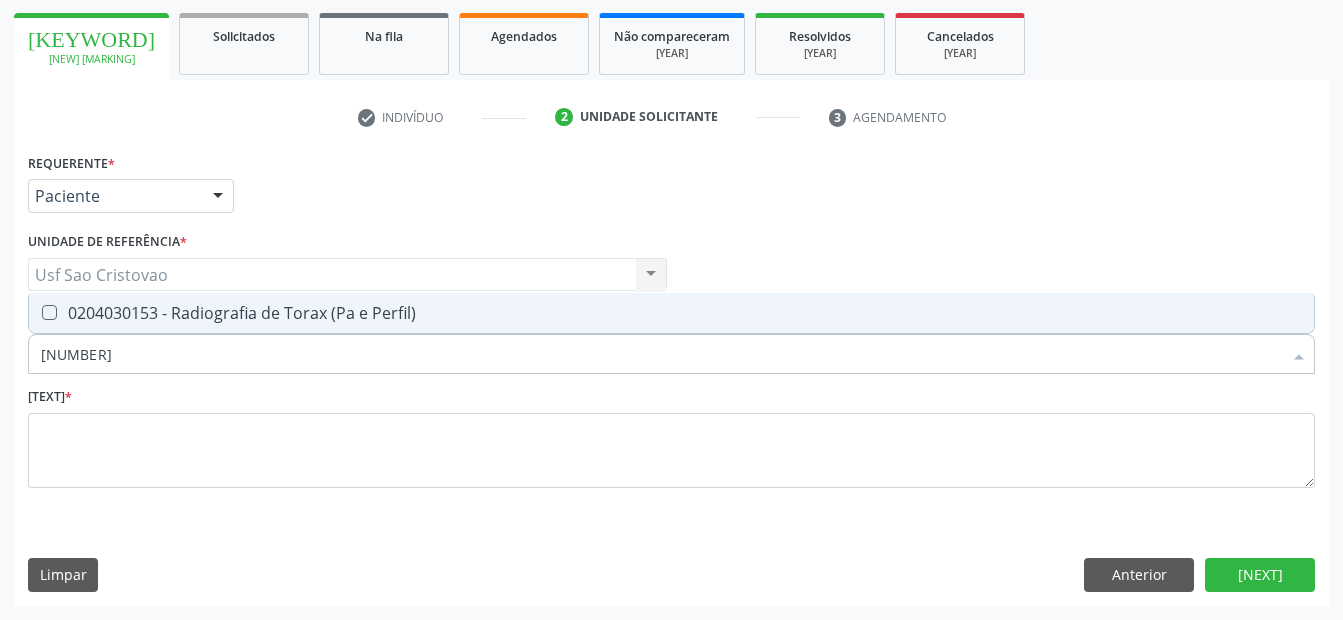 click at bounding box center (49, 312) 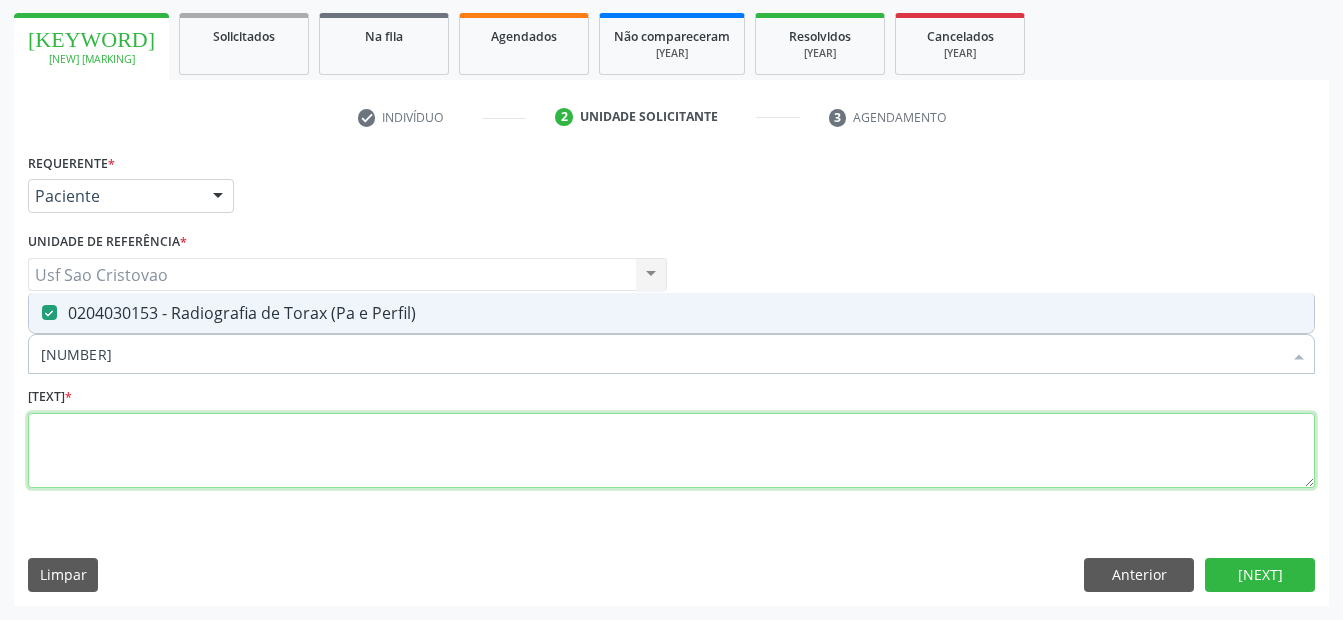 click at bounding box center [671, 451] 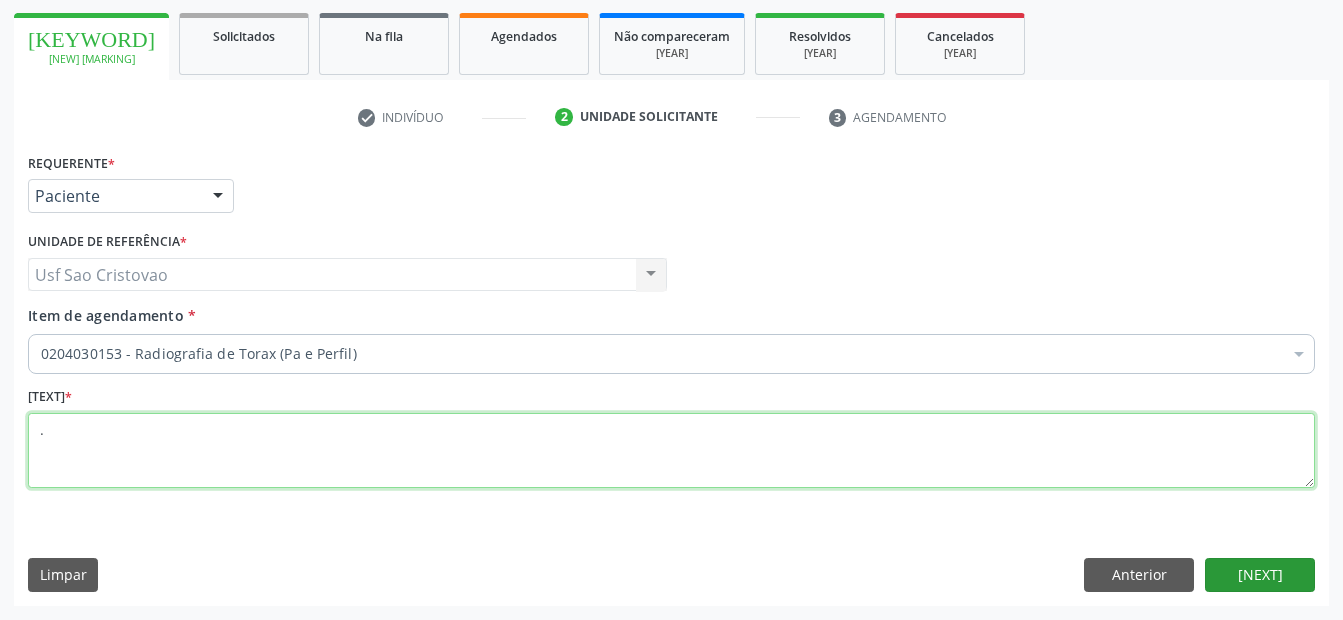 type on "." 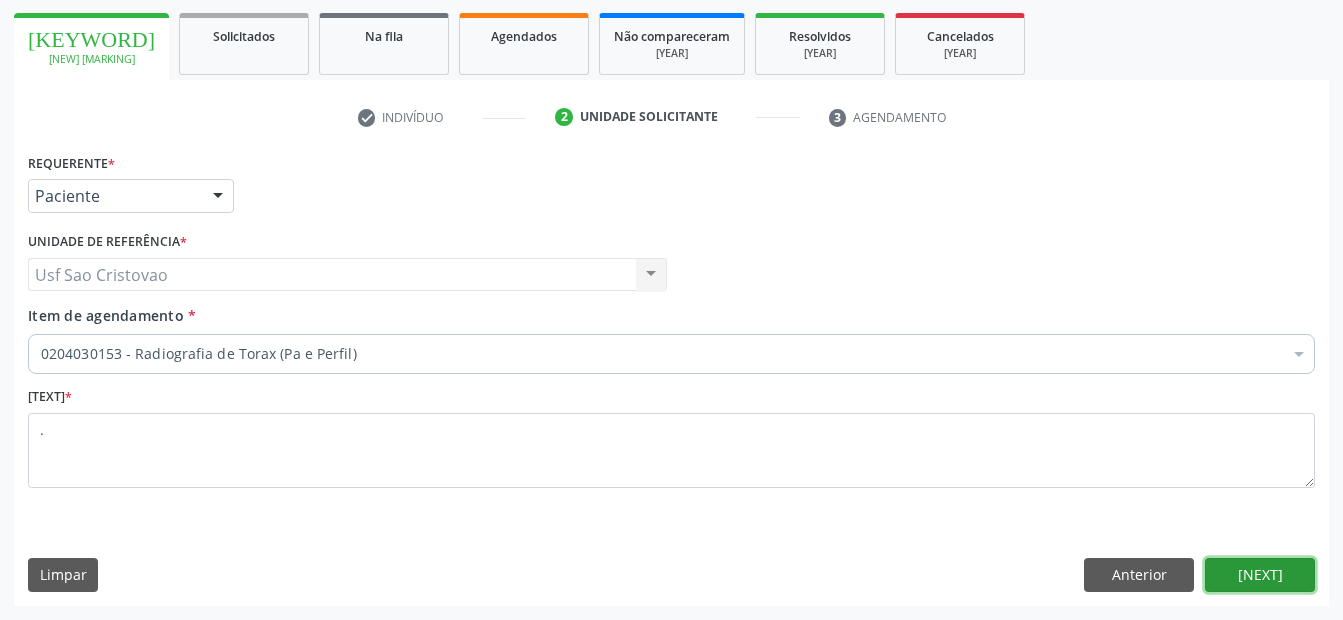click on "[NEXT]" at bounding box center (1260, 575) 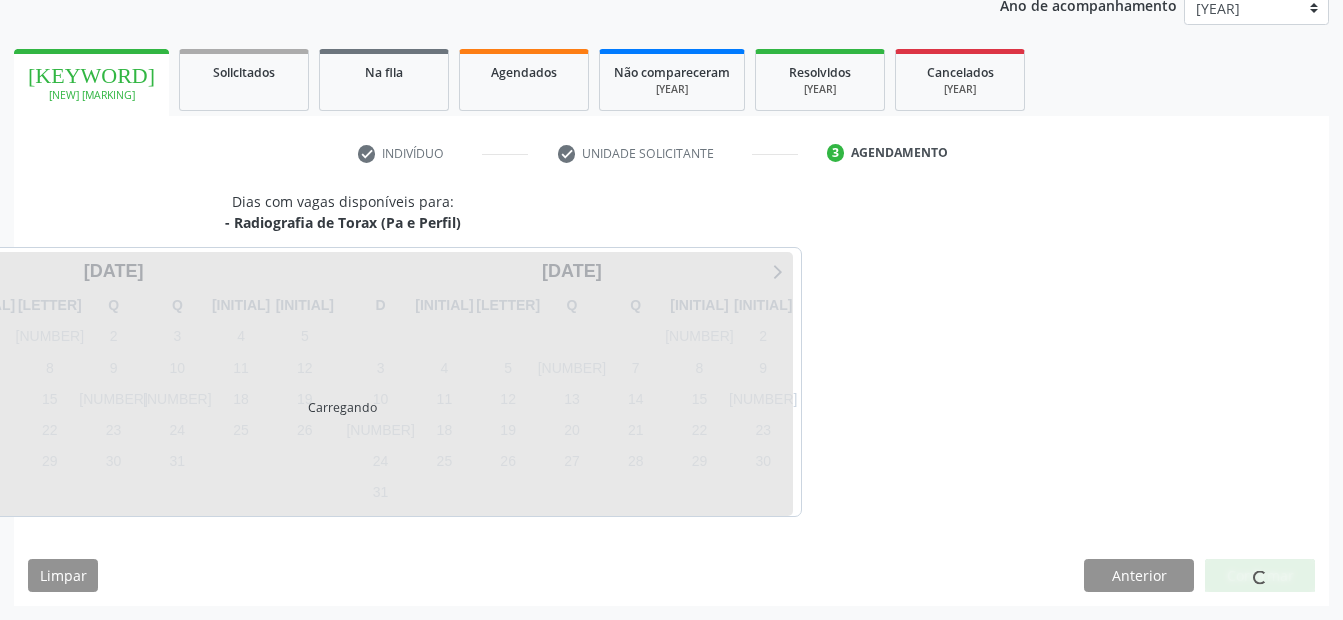 scroll, scrollTop: 250, scrollLeft: 0, axis: vertical 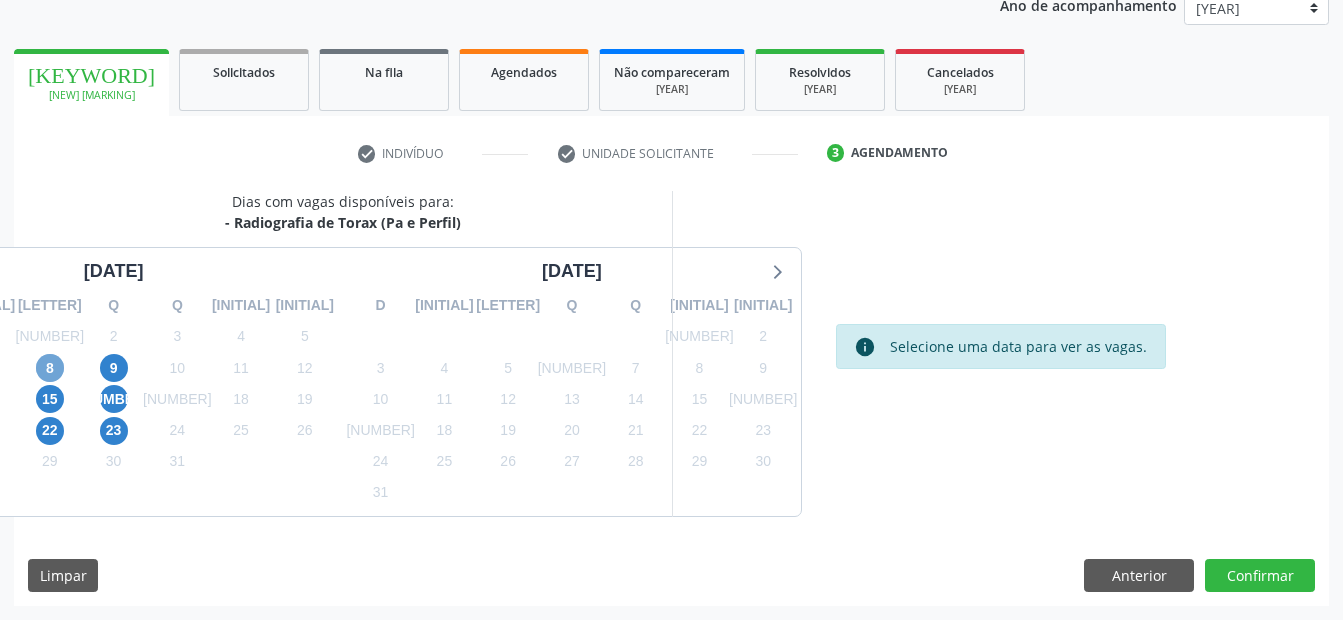 click on "8" at bounding box center (50, 368) 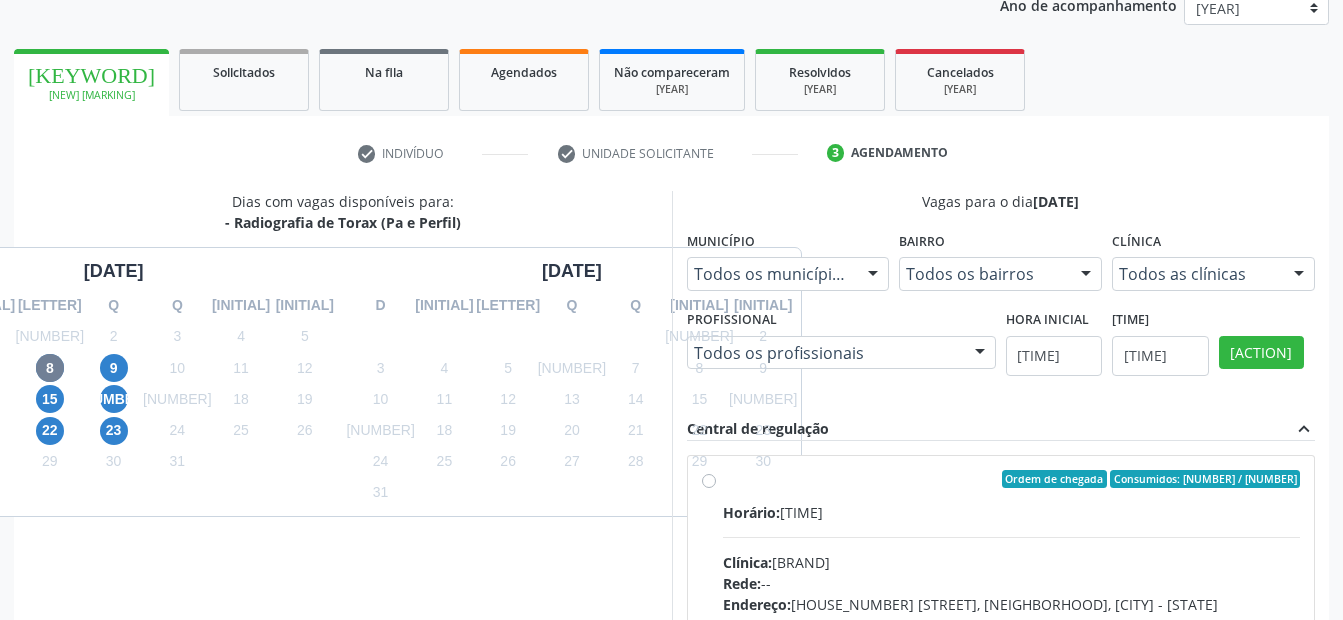 click on "Ordem de chegada
Consumidos: 31 / 40
Horário:   07:00
Clínica:  Cem
Rede:
--
Endereço:   Casa, nº [NUMBER], [STREET], [CITY], [STATE] - [STATE]
Telefone:   --
Profissional:
[FIRST] [LAST]
Informações adicionais sobre o atendimento
Idade de atendimento:
de 0 a 120 anos
Gênero(s) atendido(s):
Masculino e Feminino
Informações adicionais:
--" at bounding box center [1012, 623] 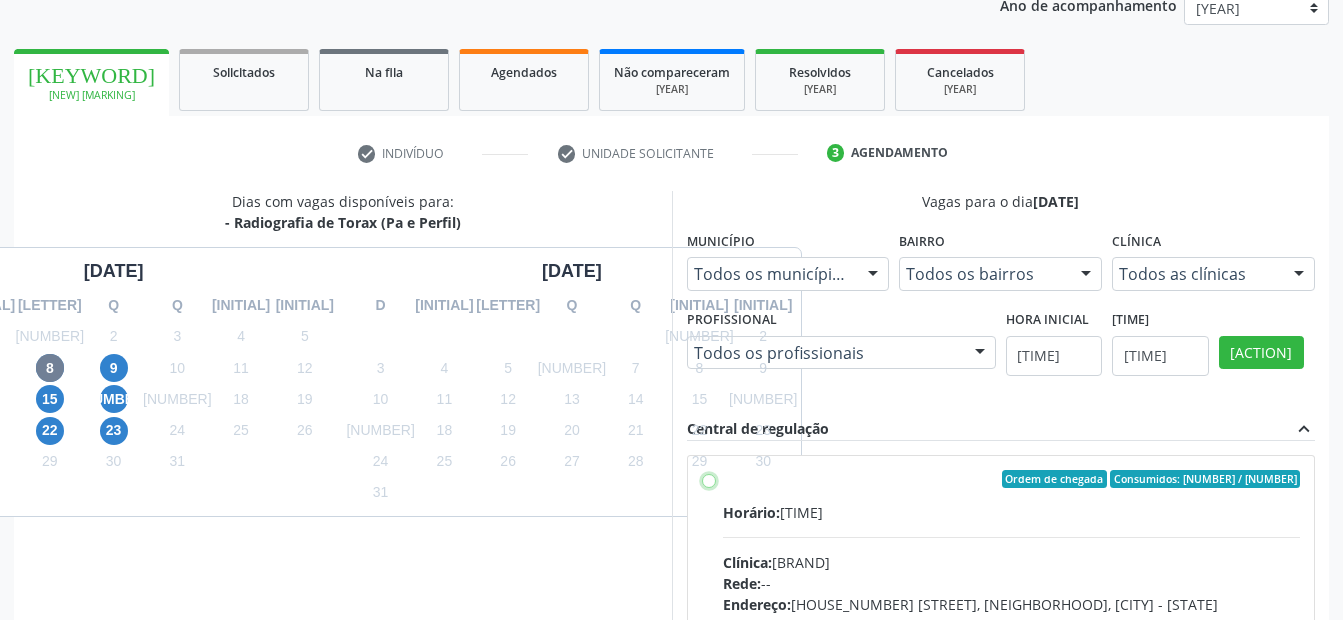 click on "Ordem de chegada
Consumidos: 31 / 40
Horário:   07:00
Clínica:  Cem
Rede:
--
Endereço:   Casa, nº [NUMBER], [STREET], [CITY], [STATE] - [STATE]
Telefone:   --
Profissional:
[FIRST] [LAST]
Informações adicionais sobre o atendimento
Idade de atendimento:
de 0 a 120 anos
Gênero(s) atendido(s):
Masculino e Feminino
Informações adicionais:
--" at bounding box center (709, 479) 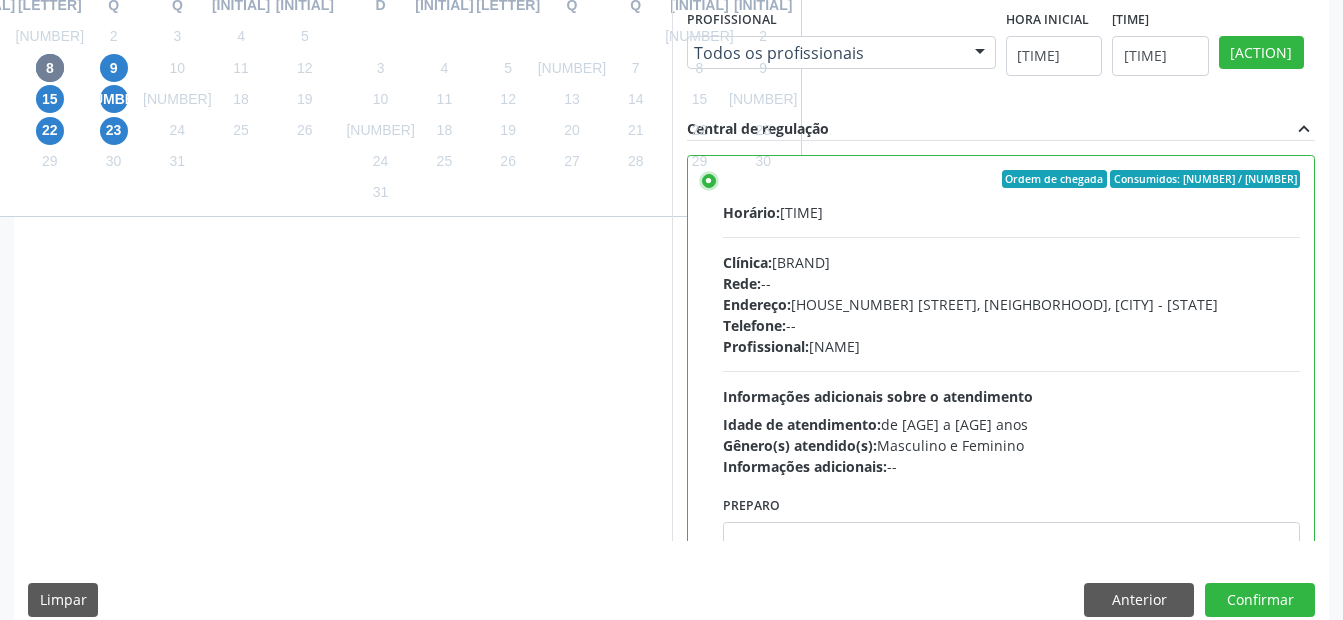scroll, scrollTop: 575, scrollLeft: 0, axis: vertical 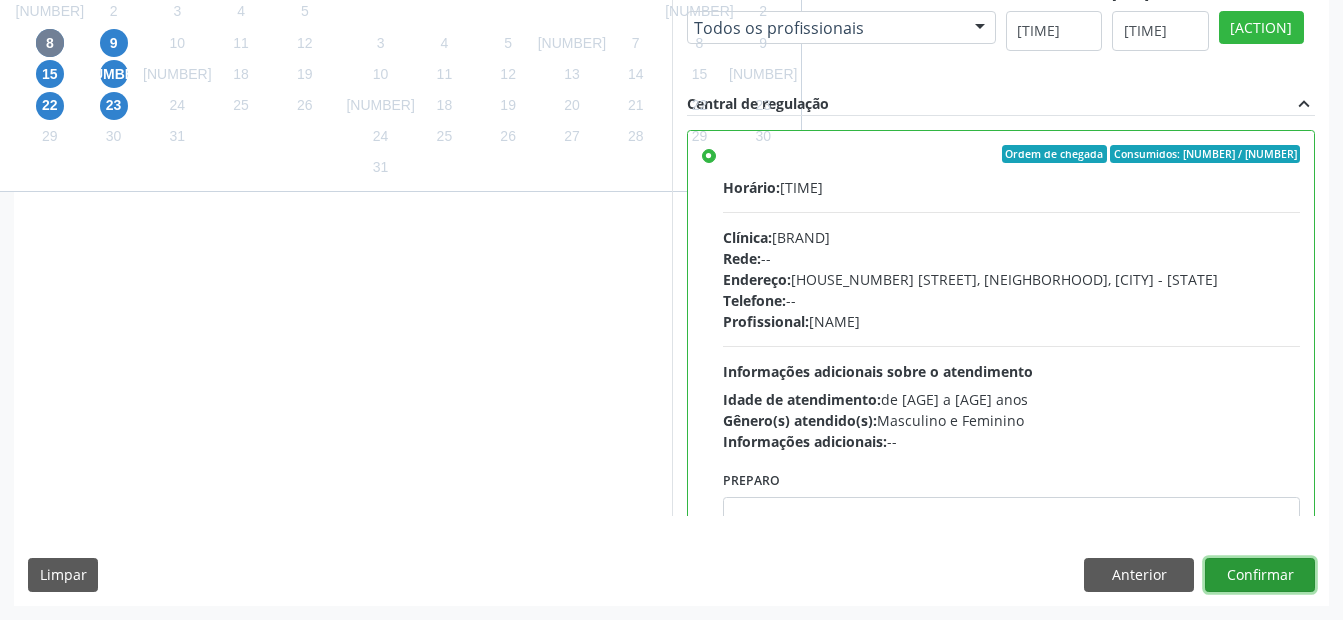 click on "Confirmar" at bounding box center [1260, 575] 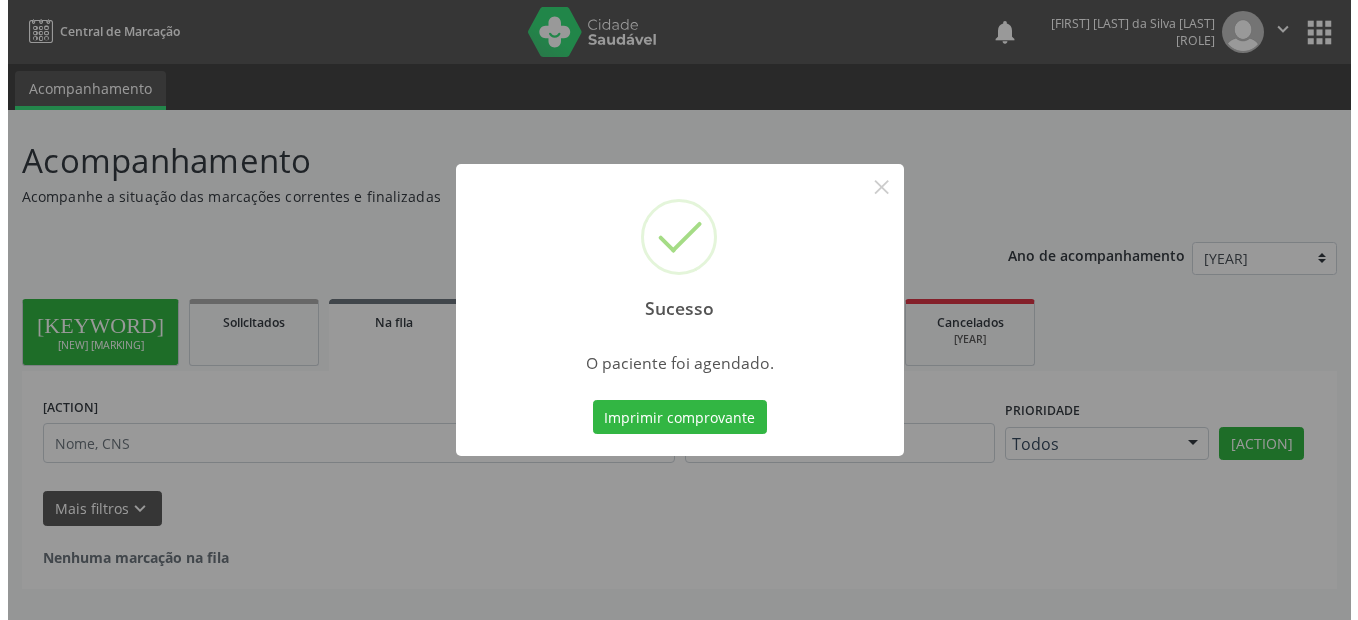 scroll, scrollTop: 0, scrollLeft: 0, axis: both 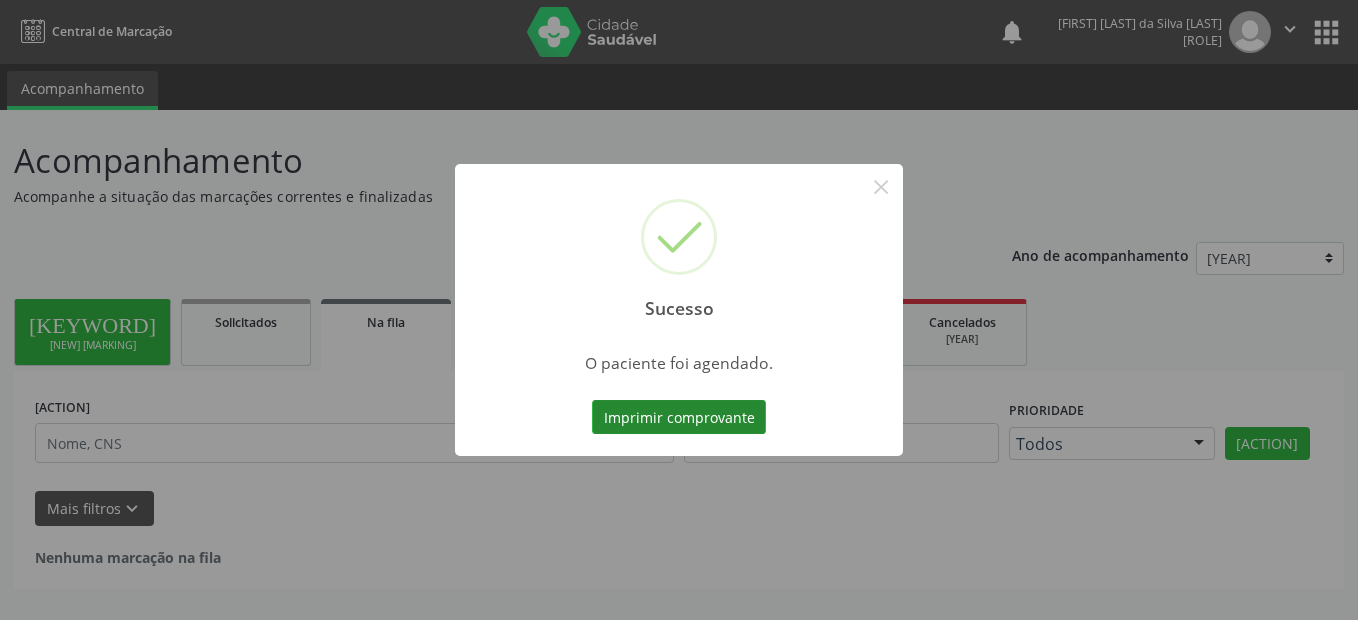 click on "Imprimir comprovante" at bounding box center (679, 417) 